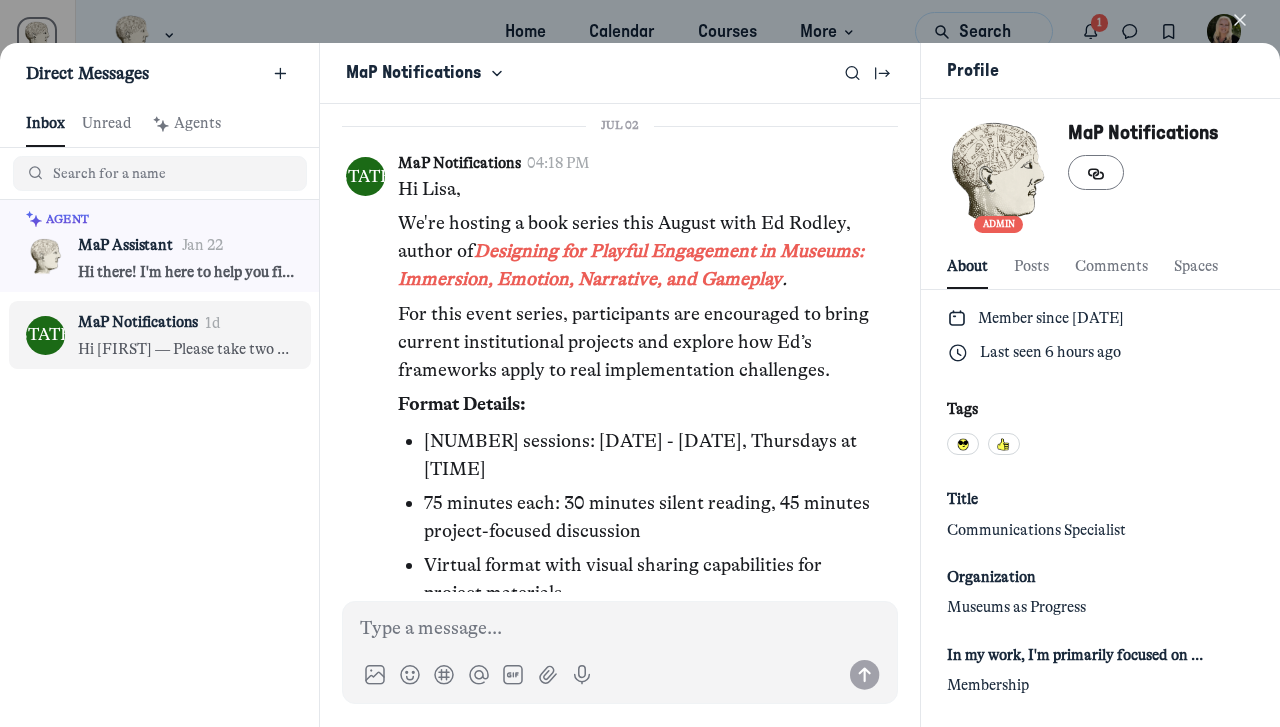 scroll, scrollTop: 0, scrollLeft: 0, axis: both 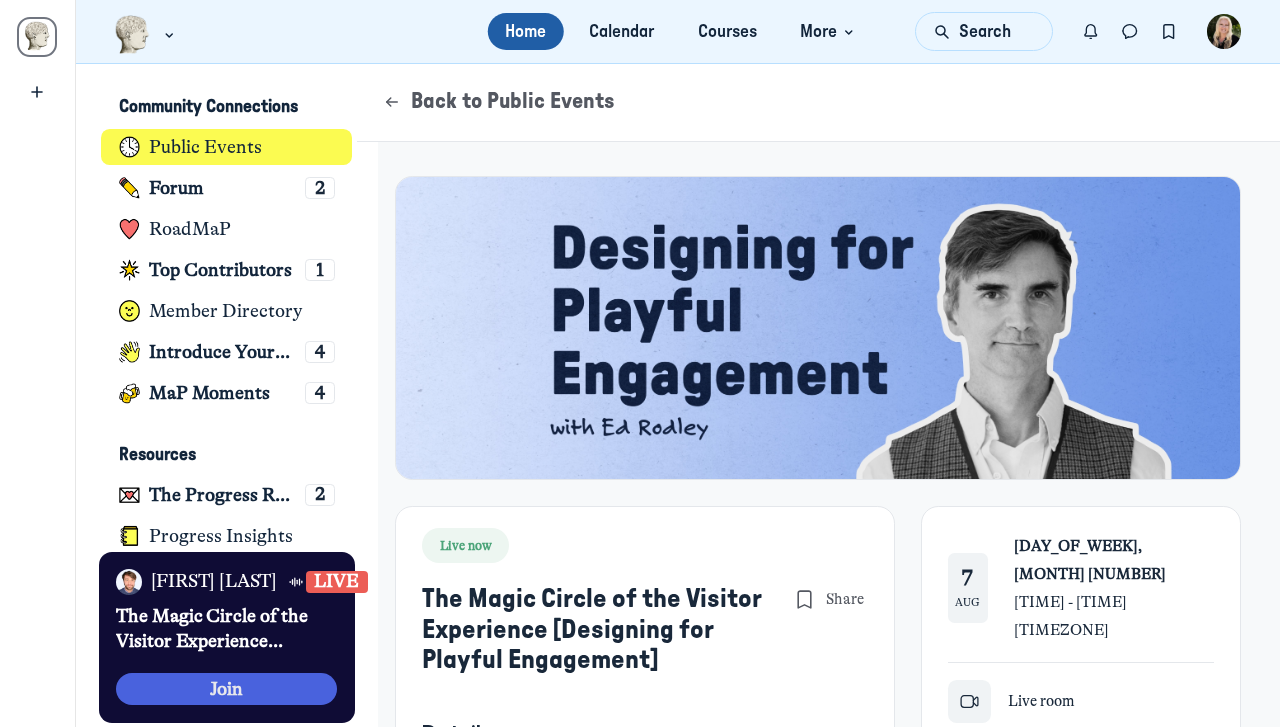 click on "Join" at bounding box center (226, 689) 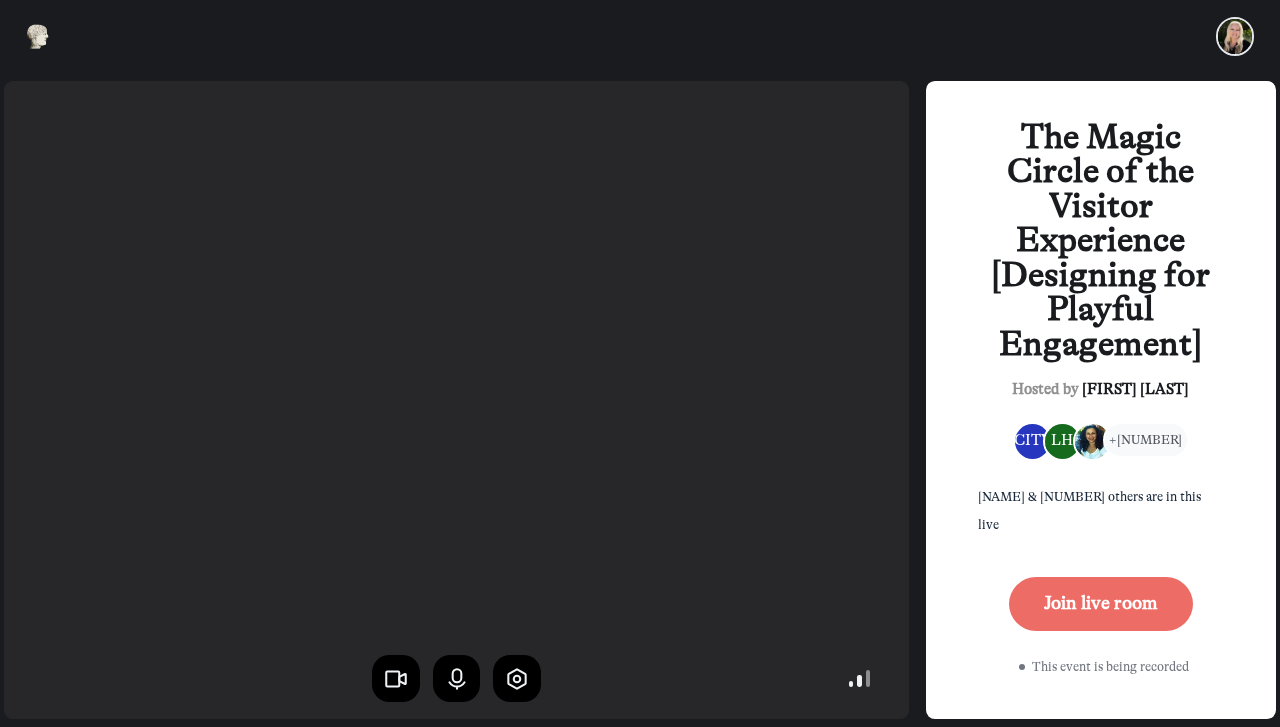 click on "Join live room" at bounding box center (1100, 604) 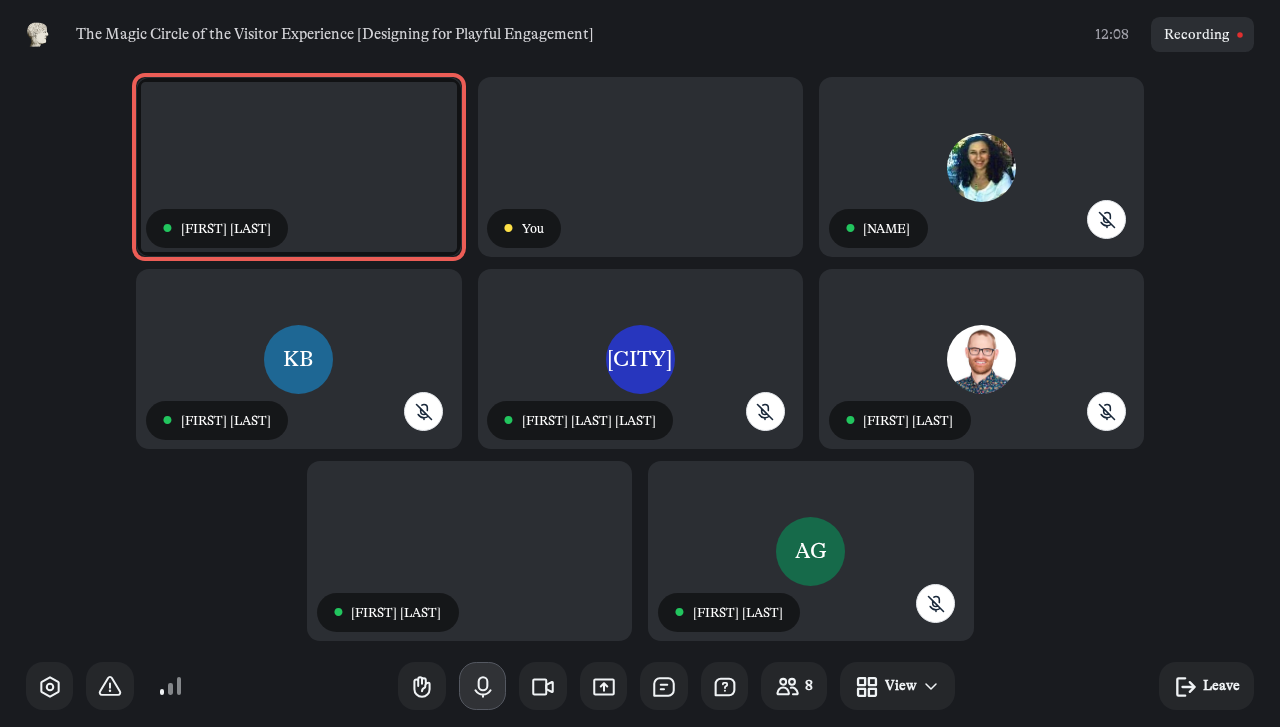 click 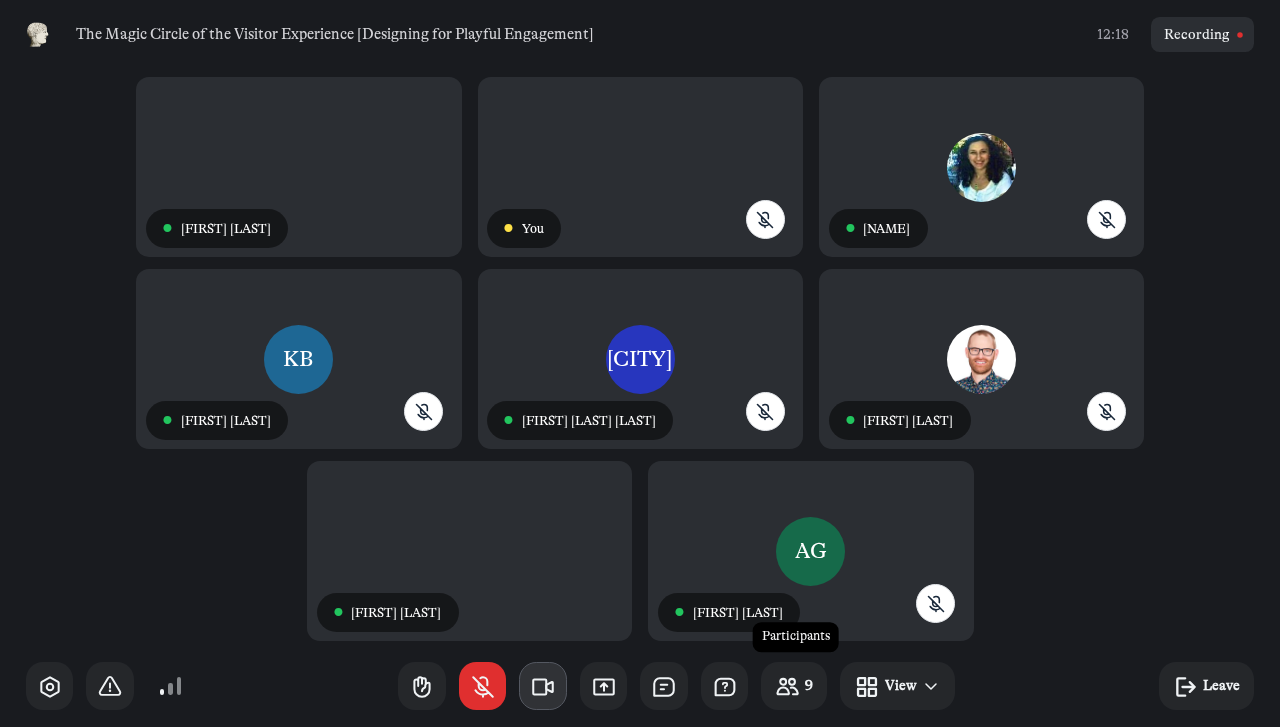 click 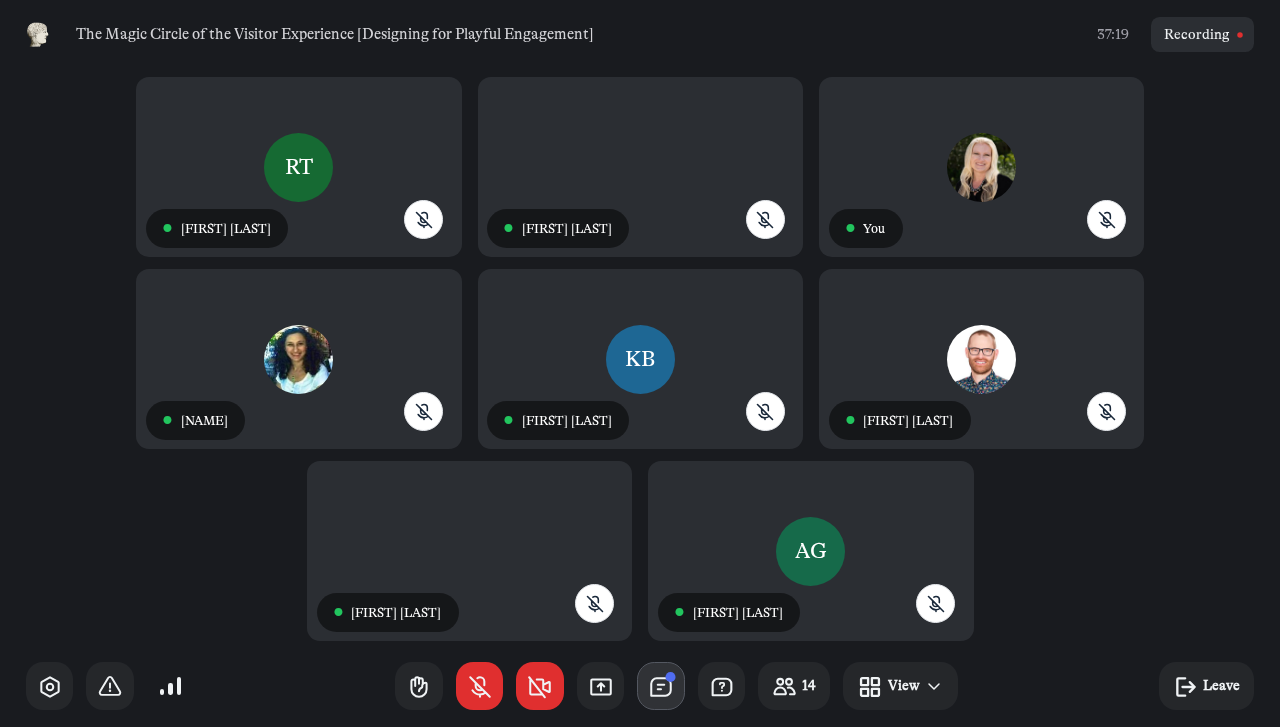 click 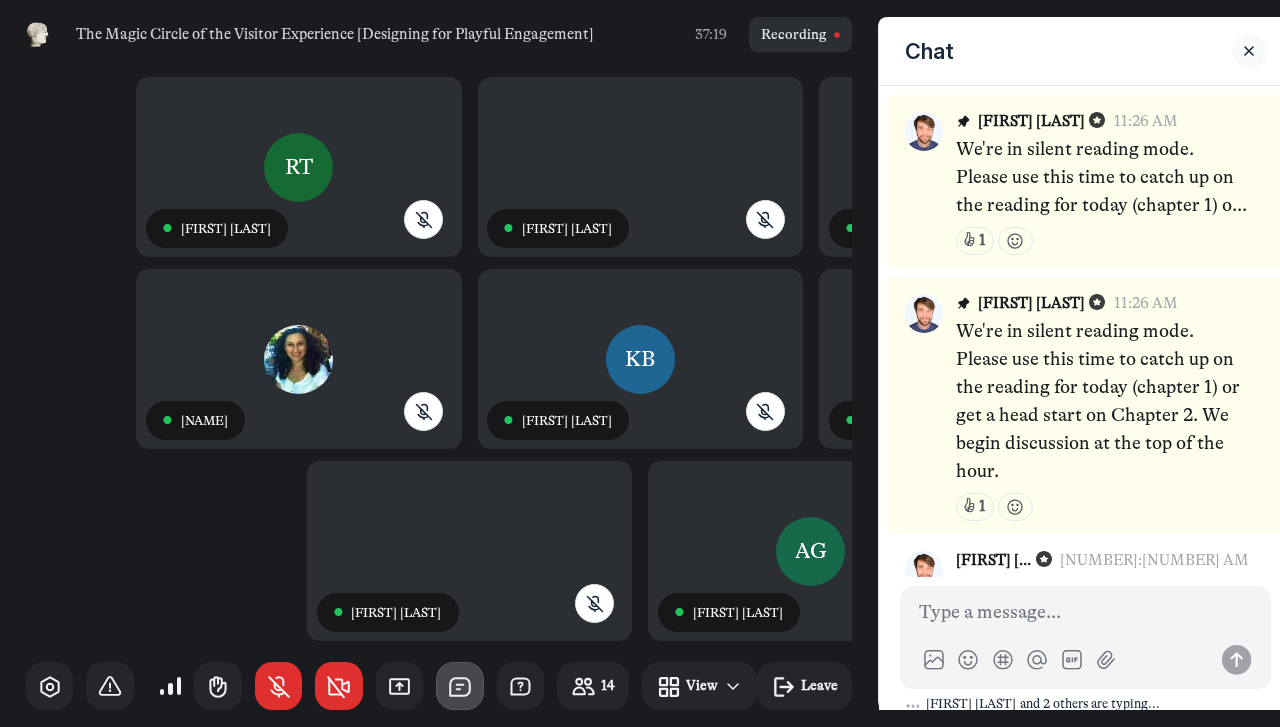 scroll, scrollTop: 2604, scrollLeft: 0, axis: vertical 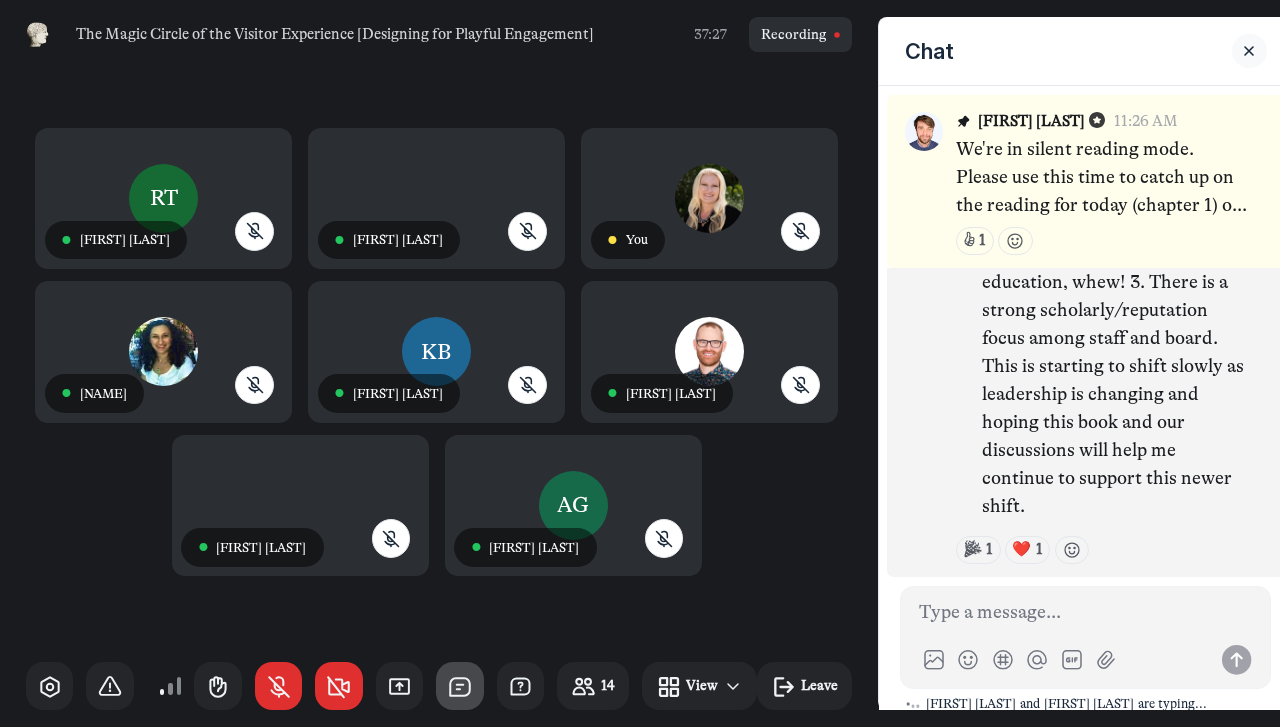 click on "[FIRST] [LAST] 2. Buffalo Bill Center of the West--was focused on education but new position with new focus includes curatorial, collections, and exhibit production as well as education, whew! 3. There is a strong scholarly/reputation focus among staff and board. This is starting to shift slowly as leadership is changing and hoping this book and our discussions will help me continue to support this newer shift." at bounding box center (1115, 311) 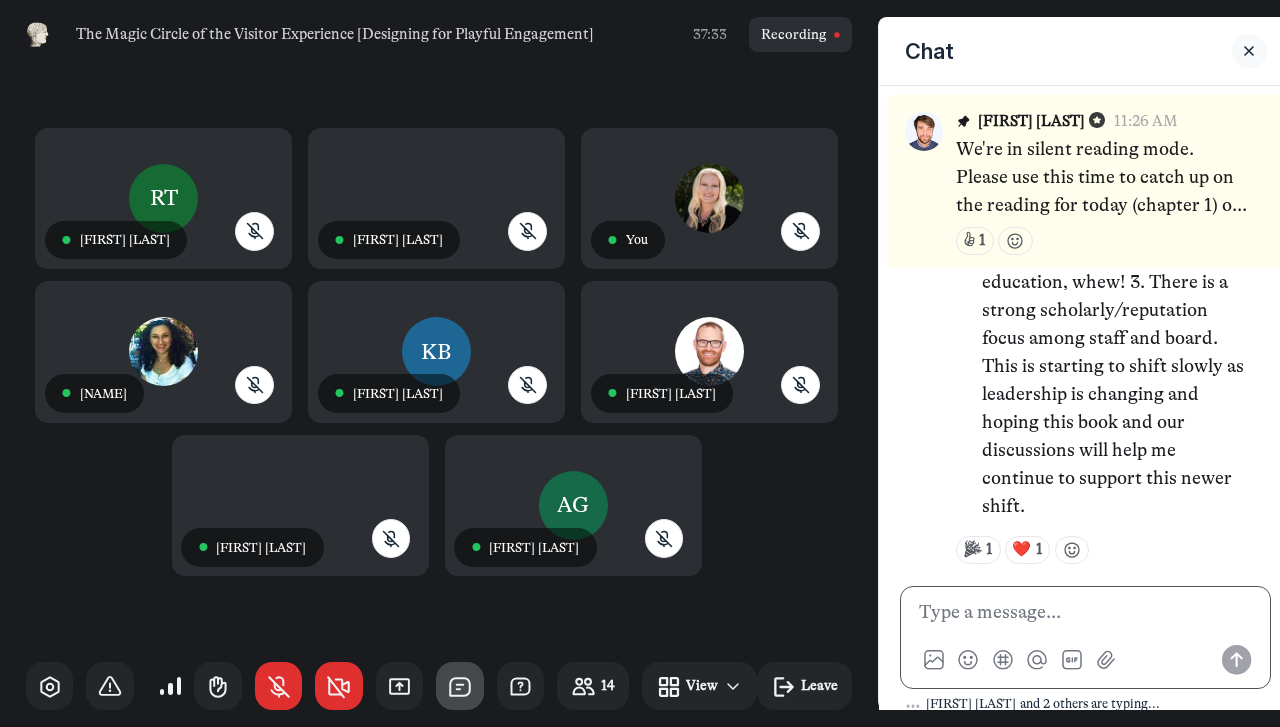 click at bounding box center [1086, 613] 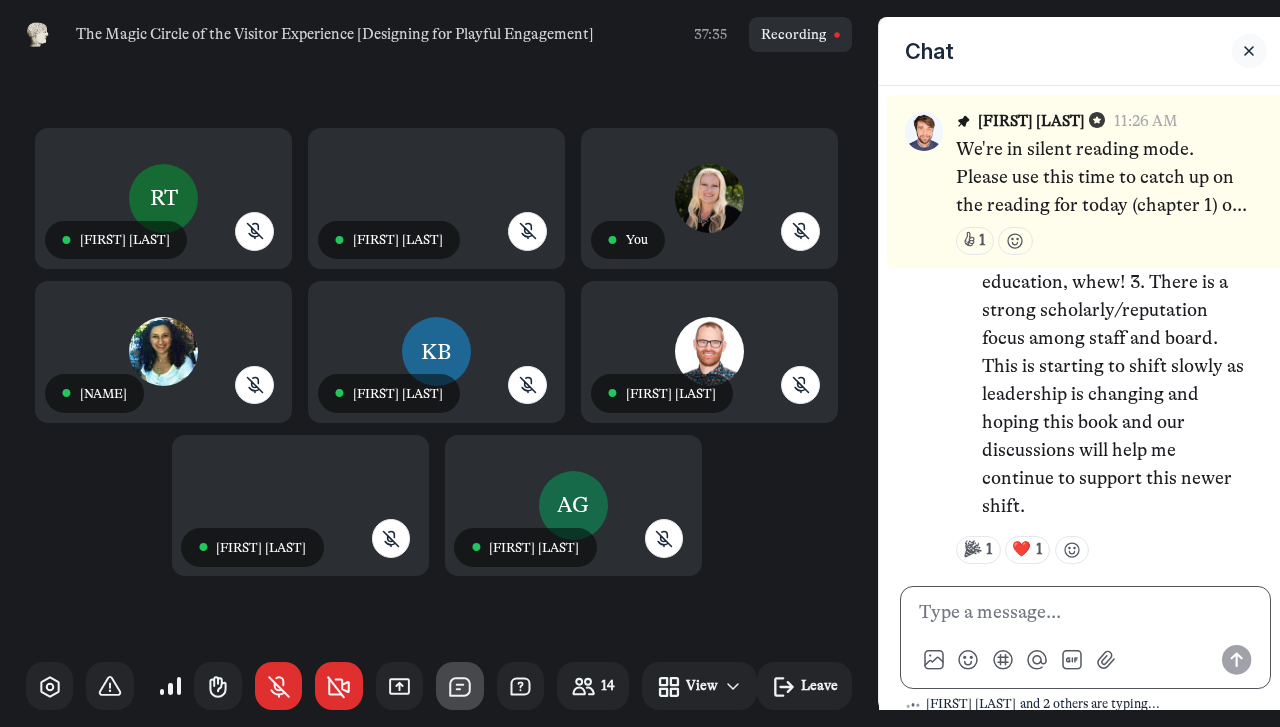 type 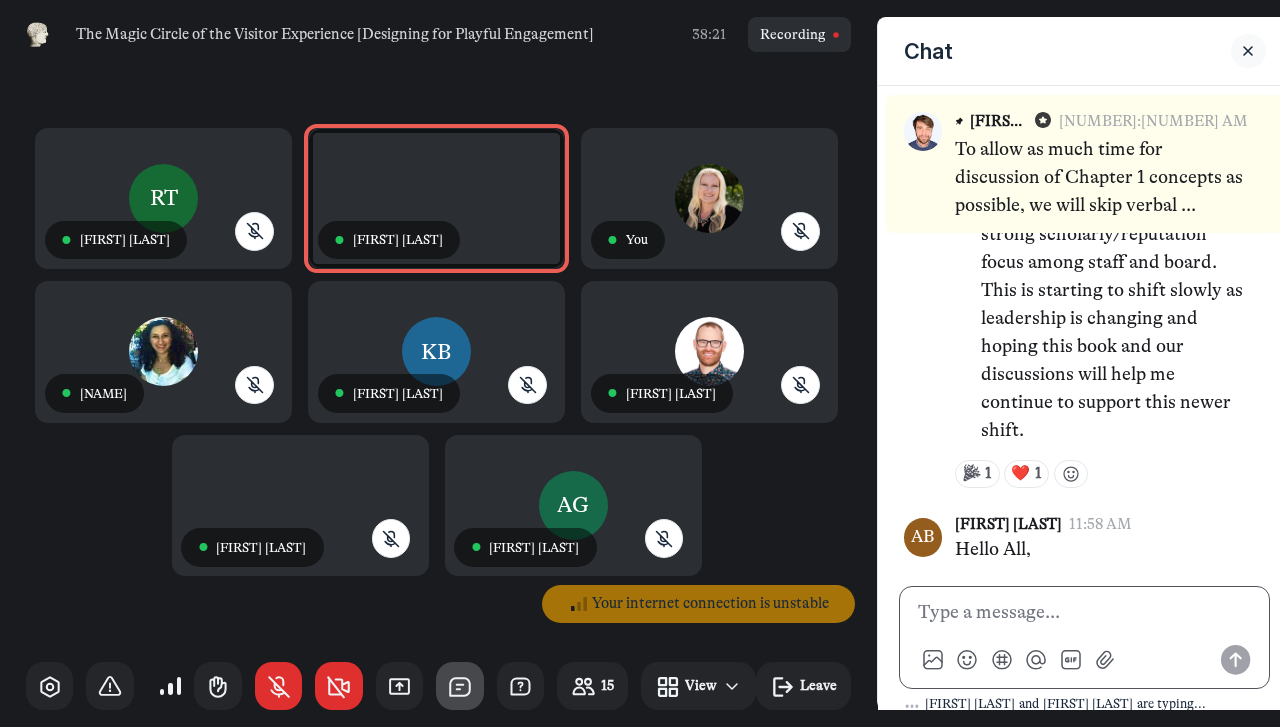 scroll, scrollTop: 3030, scrollLeft: 0, axis: vertical 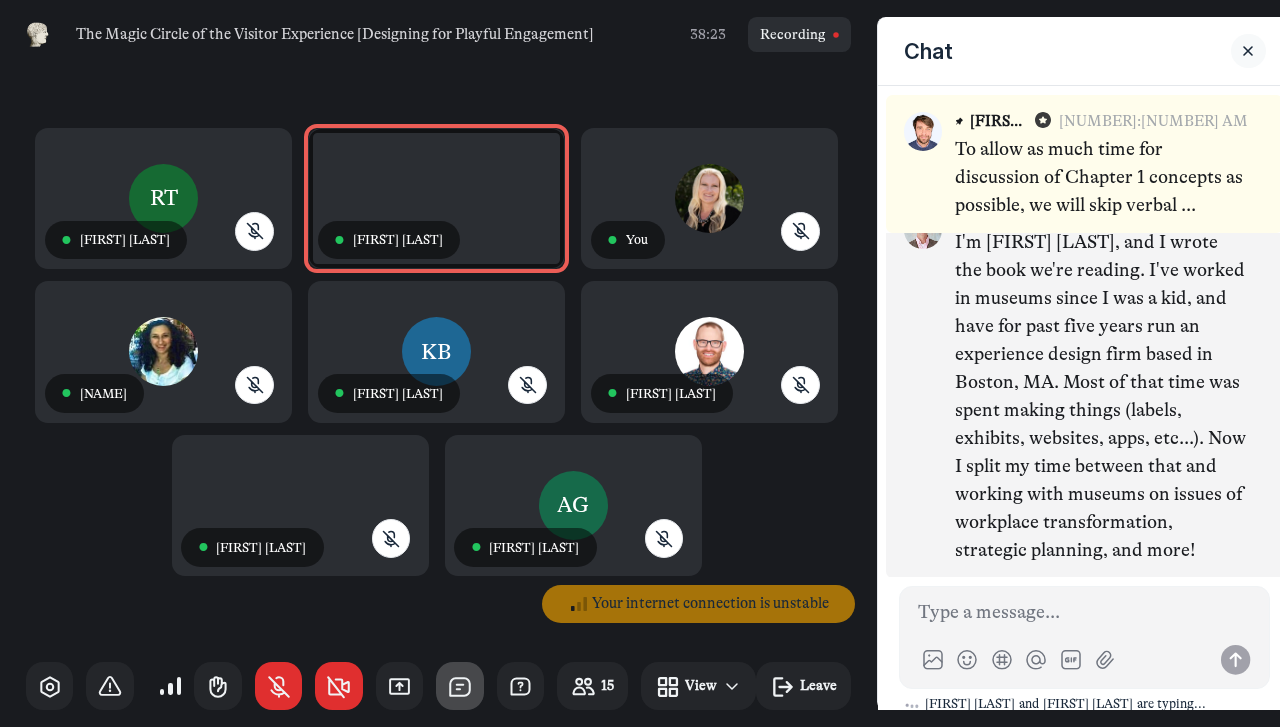 click on "I'm [FIRST] [LAST], and I wrote the book we're reading. I've worked in museums since I was a kid, and have for past five years run an experience design firm based in Boston, MA. Most of that time was spent making things (labels, exhibits, websites, apps, etc...). Now I split my time between that and working with museums on issues of workplace transformation, strategic planning, and more!" at bounding box center (1101, 397) 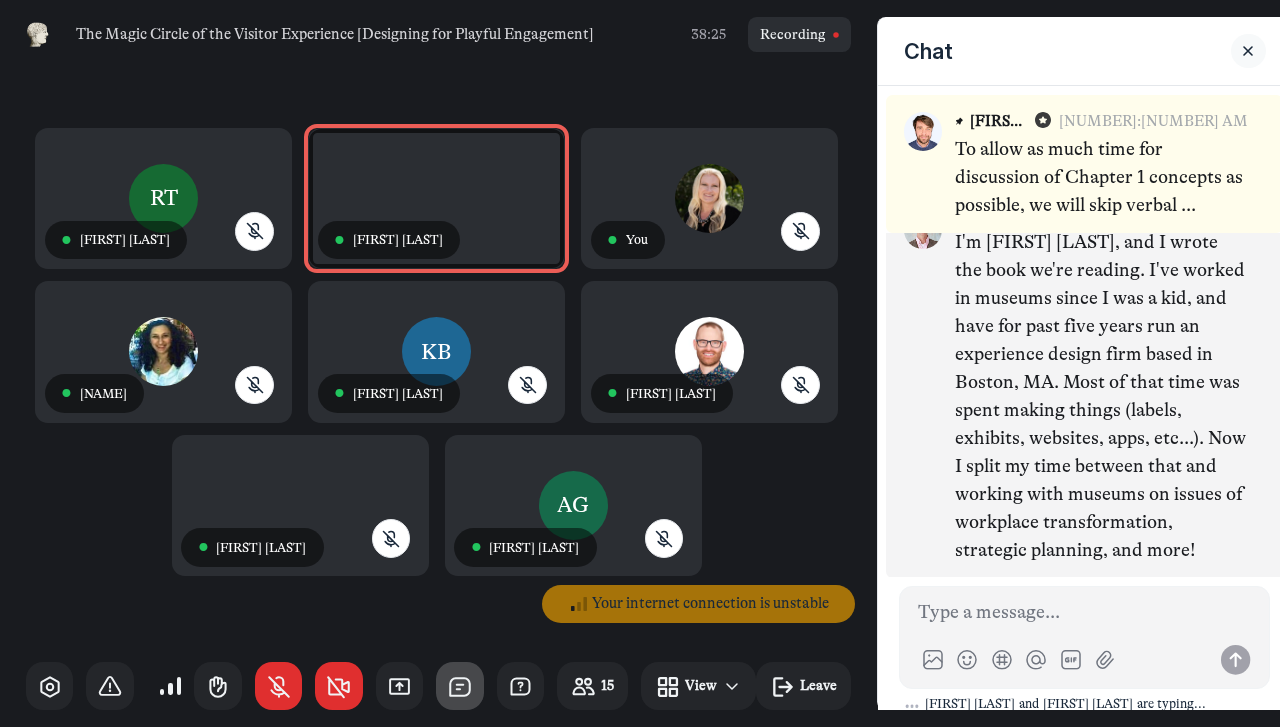click on "I'm [FIRST] [LAST], and I wrote the book we're reading. I've worked in museums since I was a kid, and have for past five years run an experience design firm based in Boston, MA. Most of that time was spent making things (labels, exhibits, websites, apps, etc...). Now I split my time between that and working with museums on issues of workplace transformation, strategic planning, and more!" at bounding box center (1101, 397) 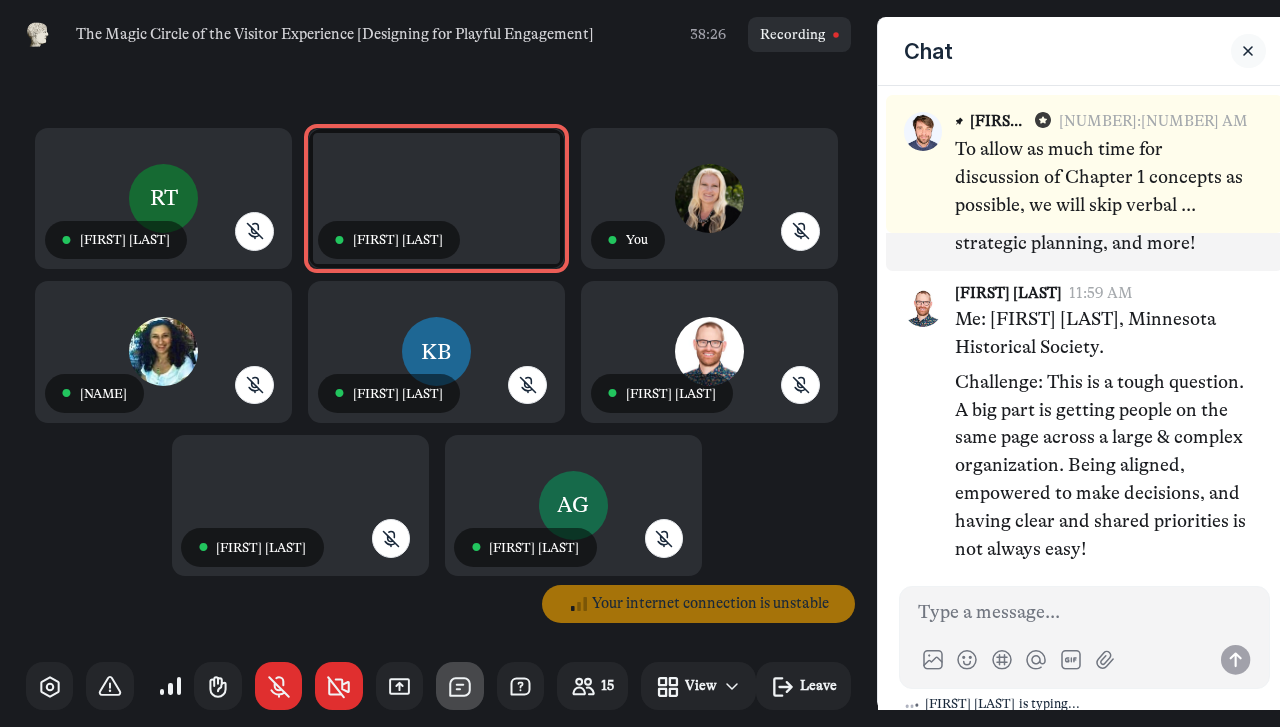scroll, scrollTop: 3337, scrollLeft: 0, axis: vertical 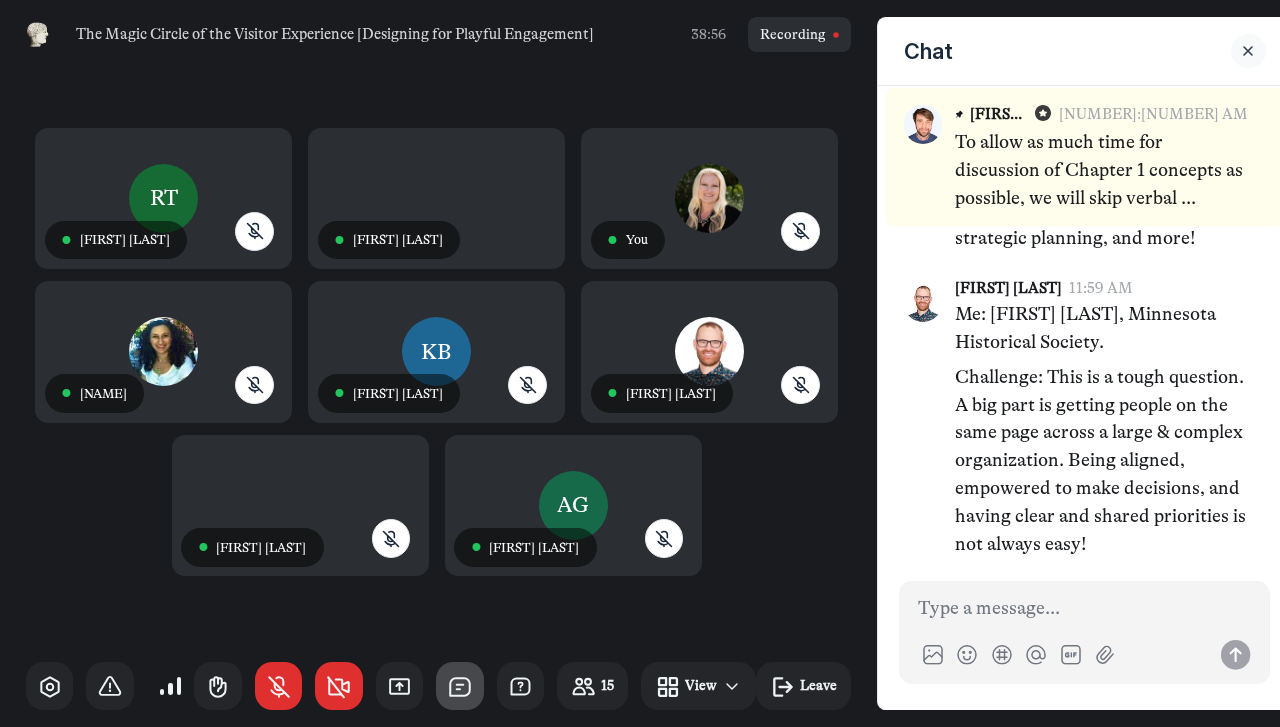 click 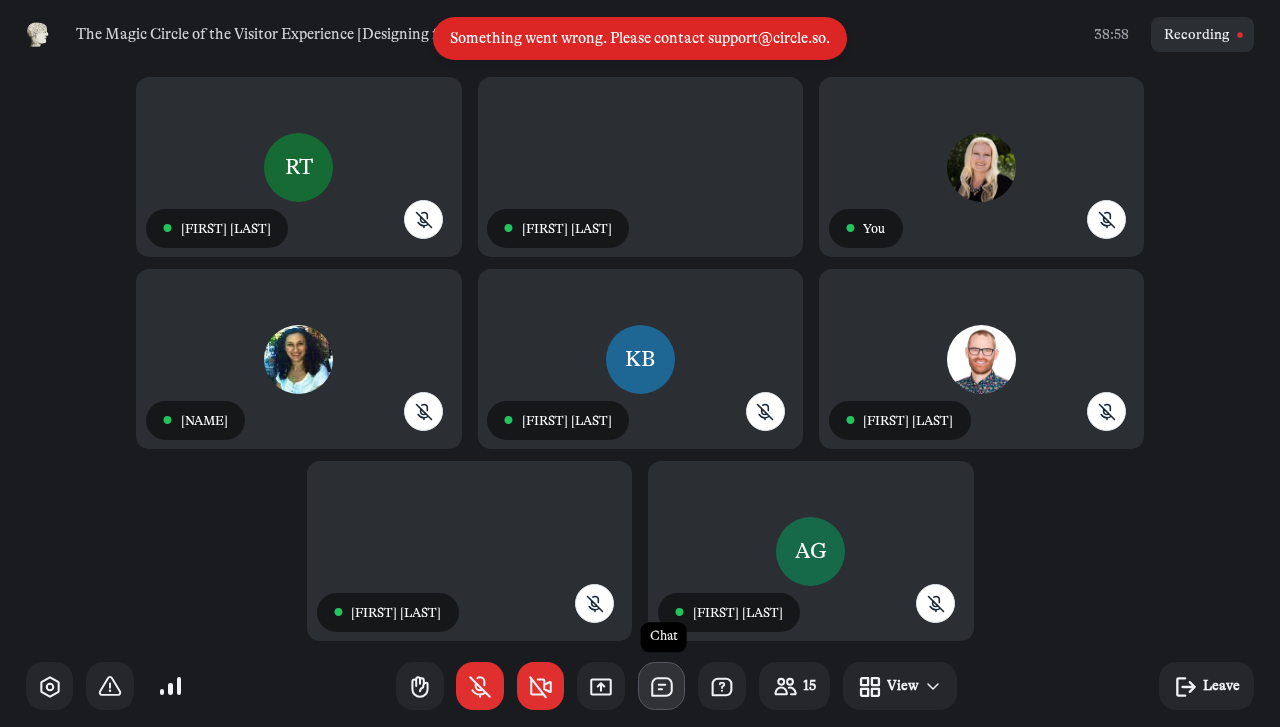 click at bounding box center (662, 686) 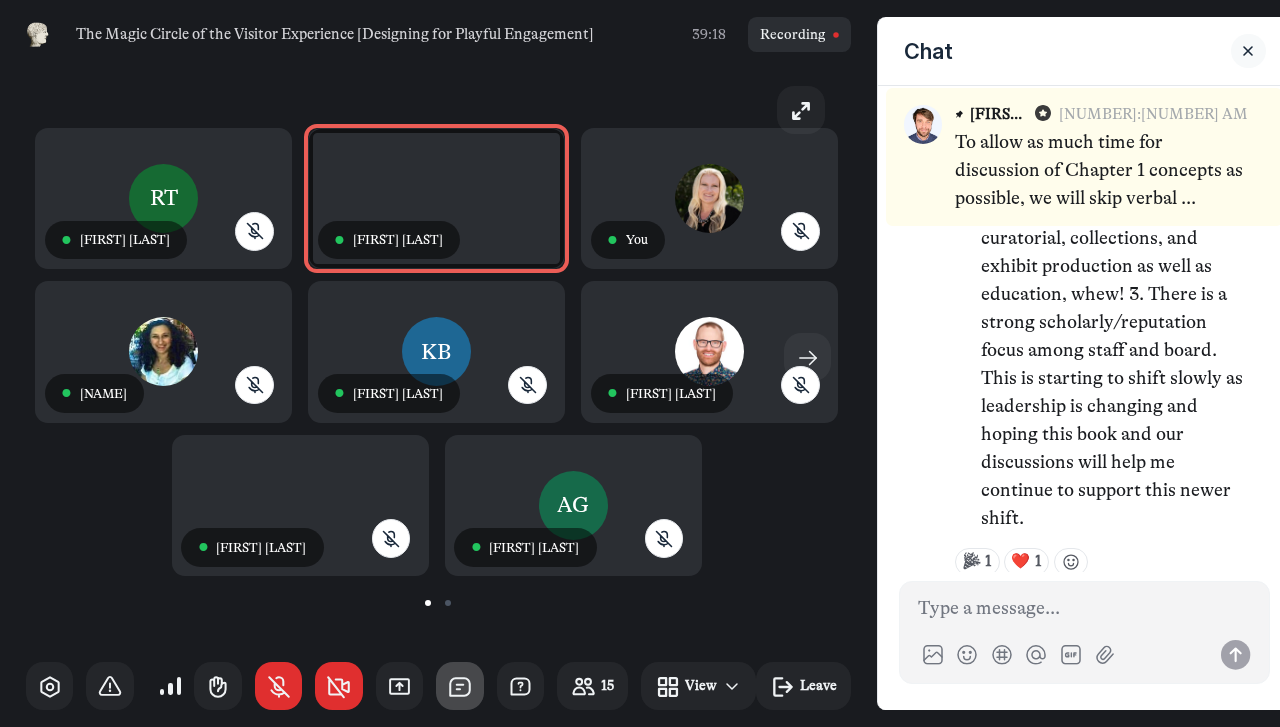 scroll, scrollTop: 2550, scrollLeft: 0, axis: vertical 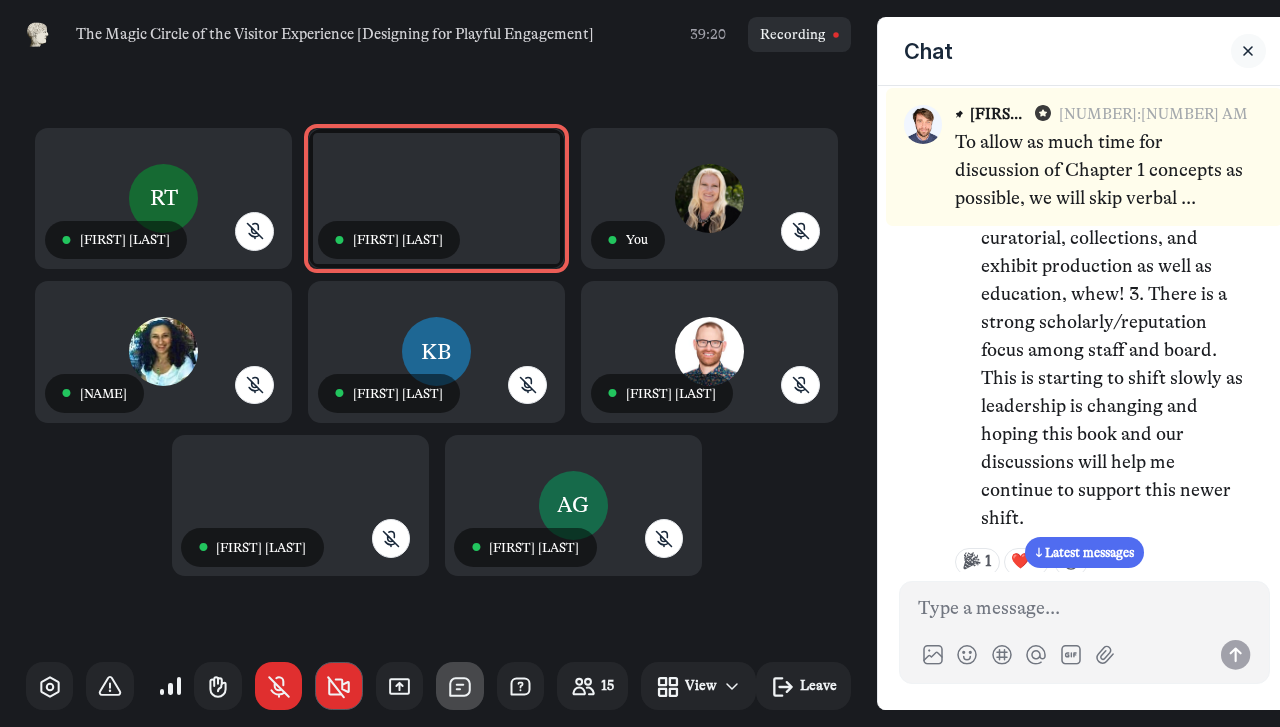 click 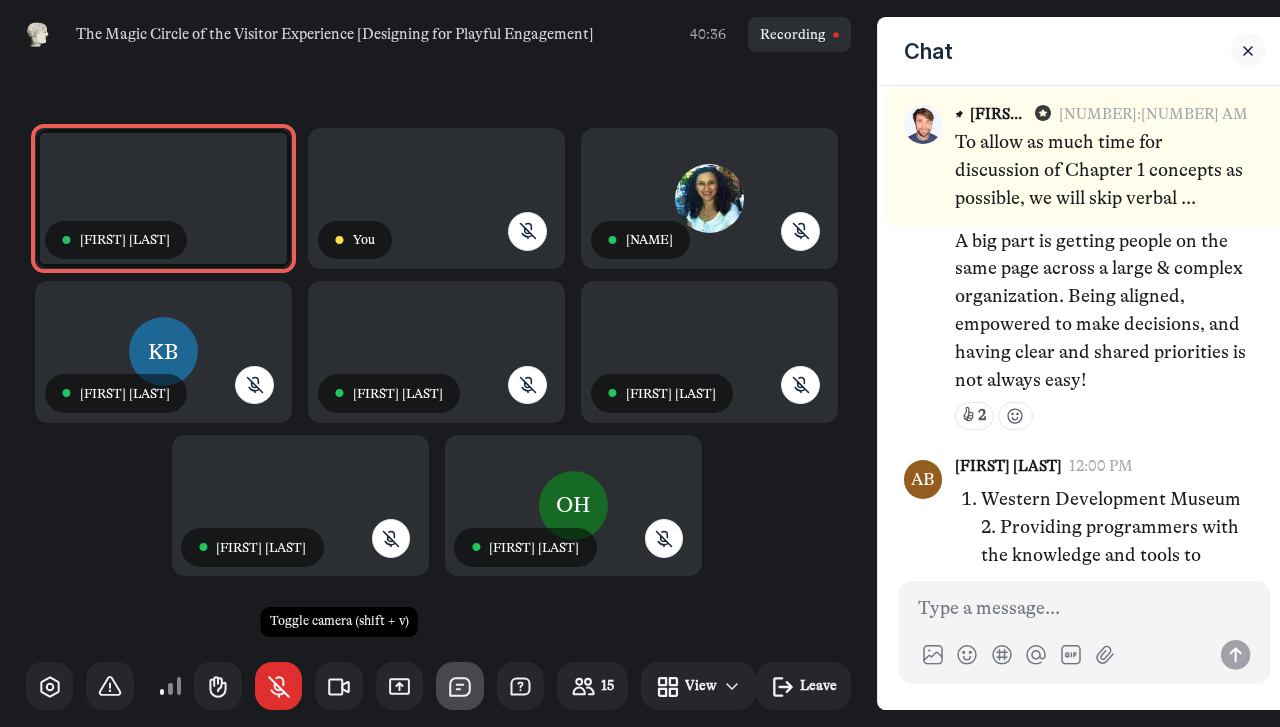 scroll, scrollTop: 3500, scrollLeft: 0, axis: vertical 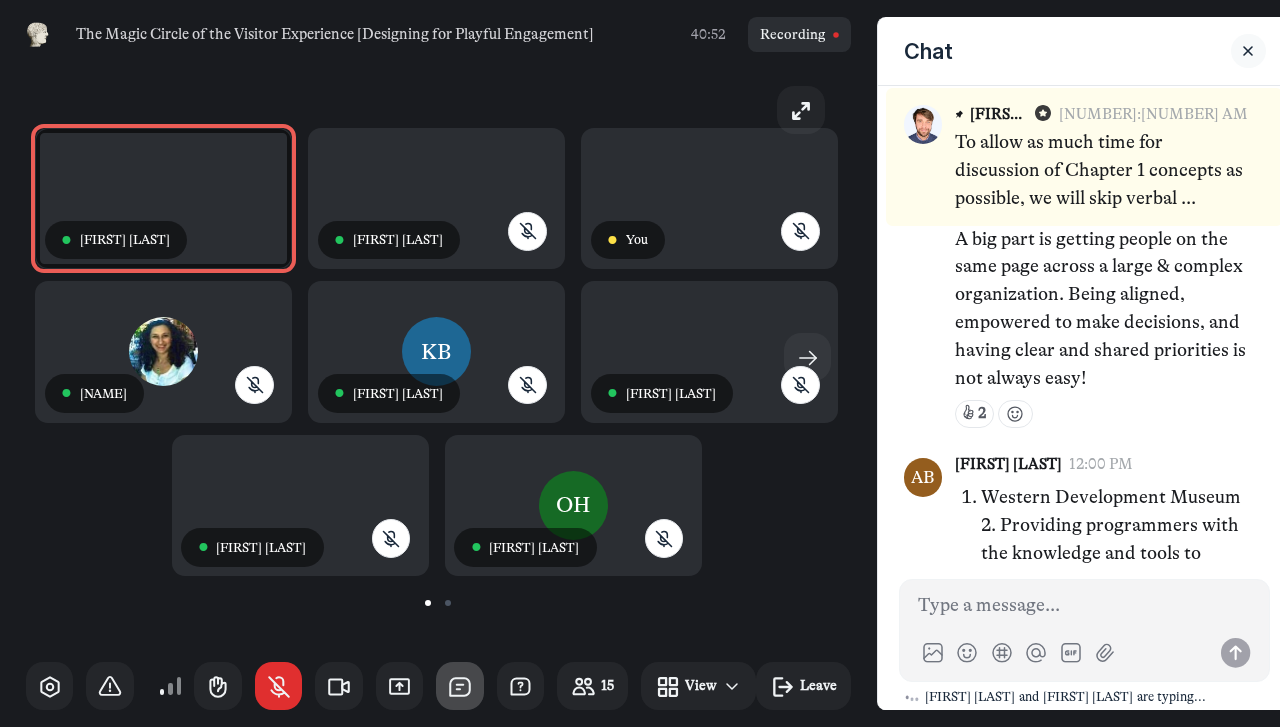 click at bounding box center [438, 602] 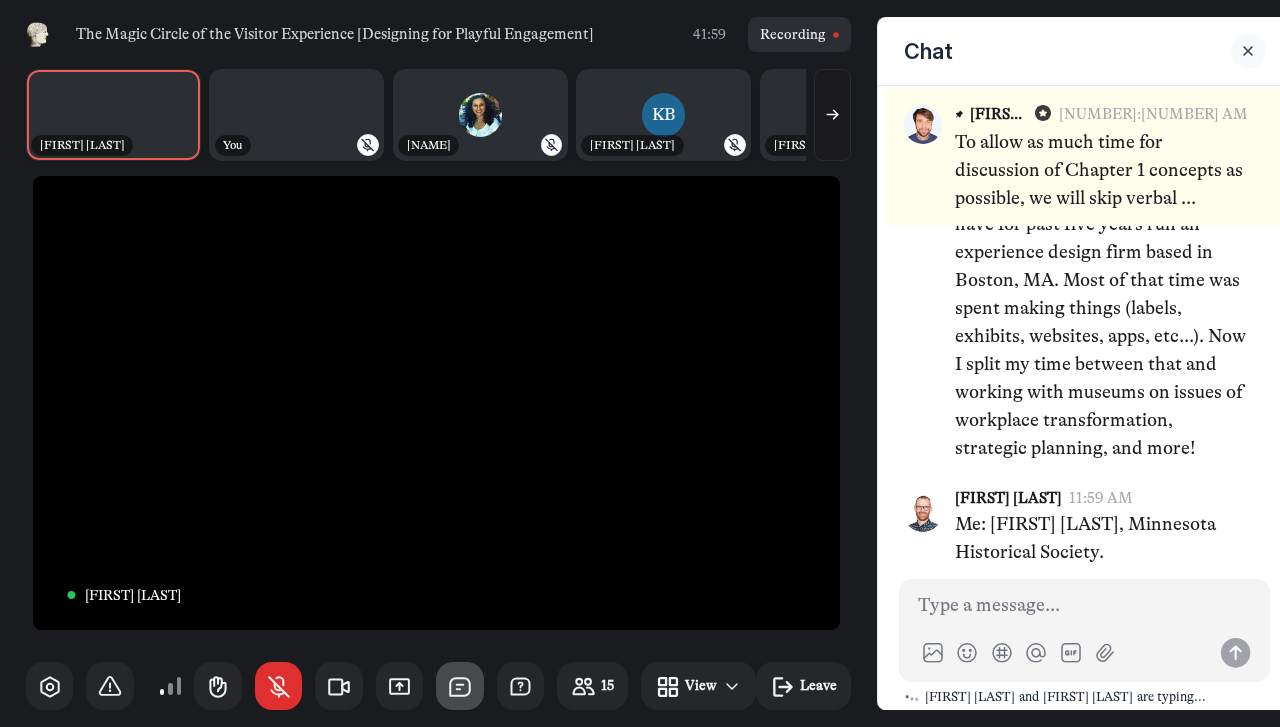 scroll, scrollTop: 3122, scrollLeft: 0, axis: vertical 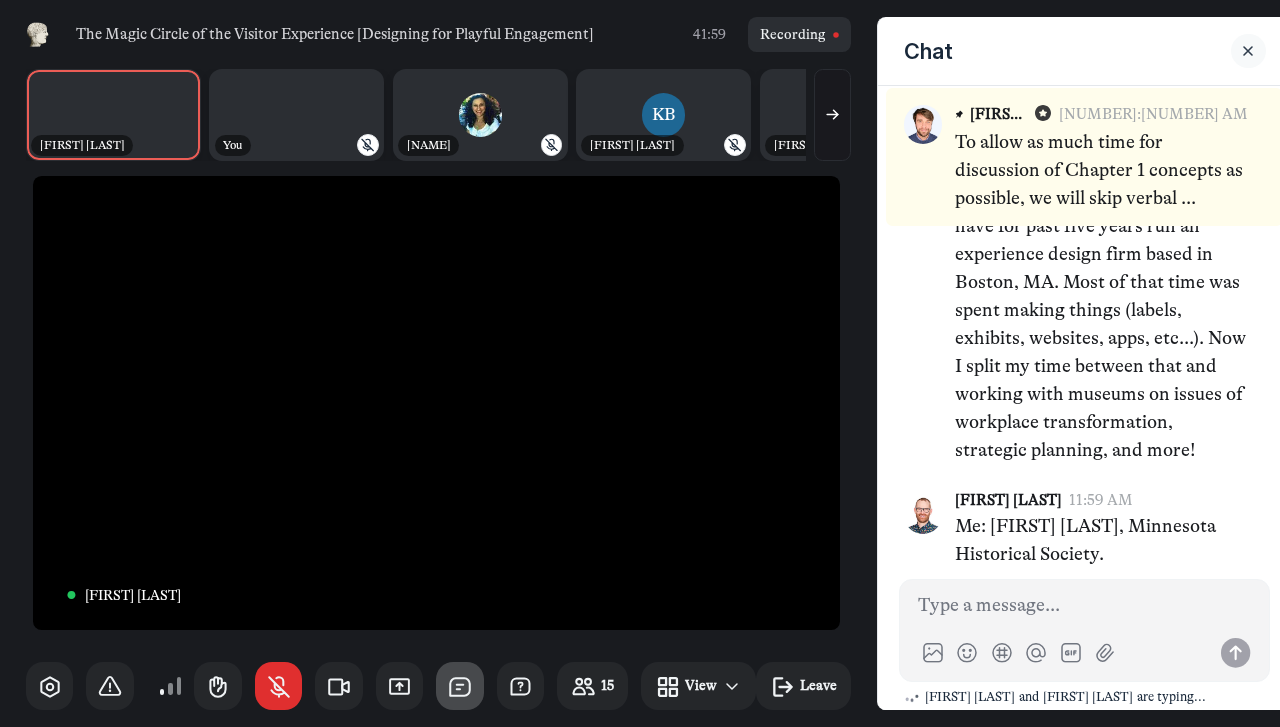 click 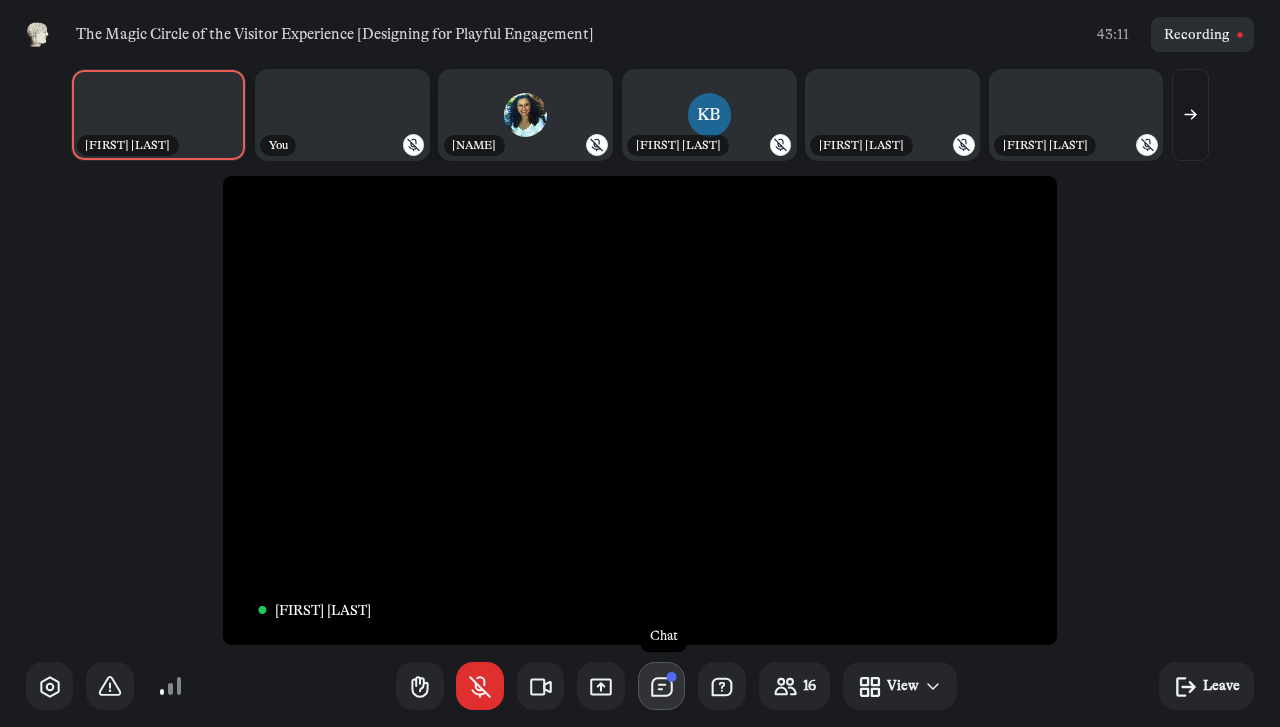 click 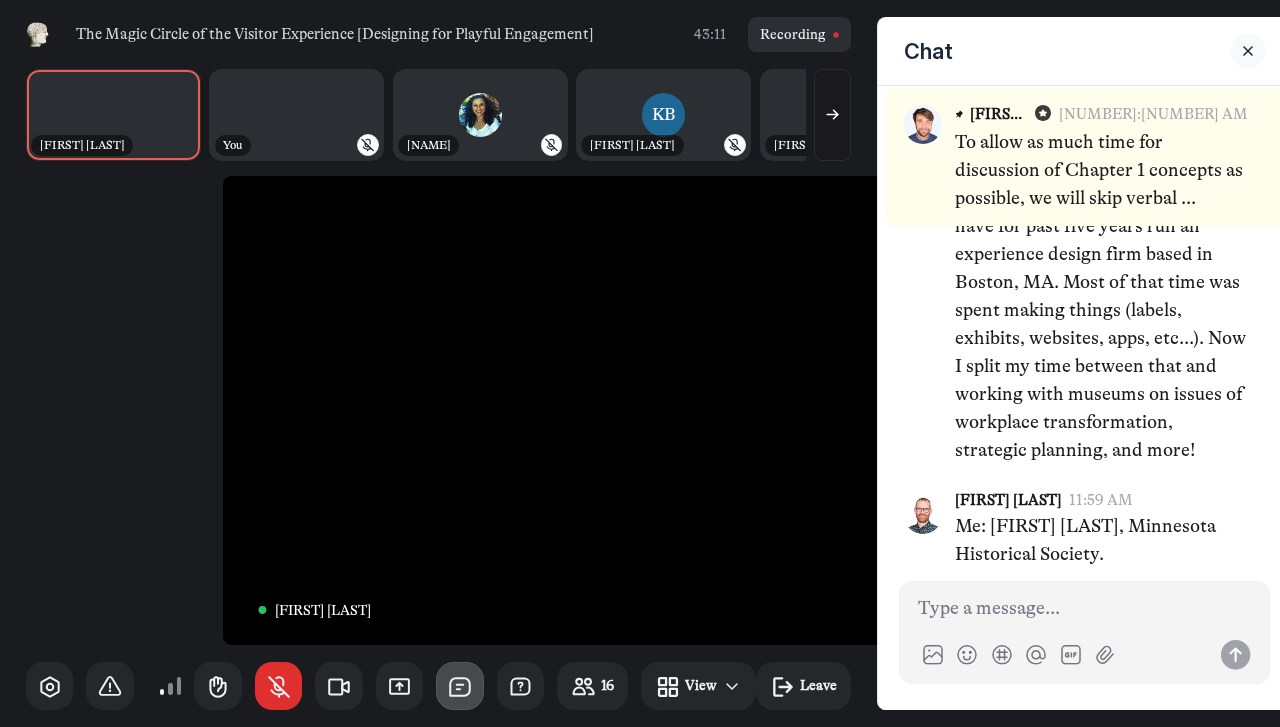 scroll, scrollTop: 4230, scrollLeft: 0, axis: vertical 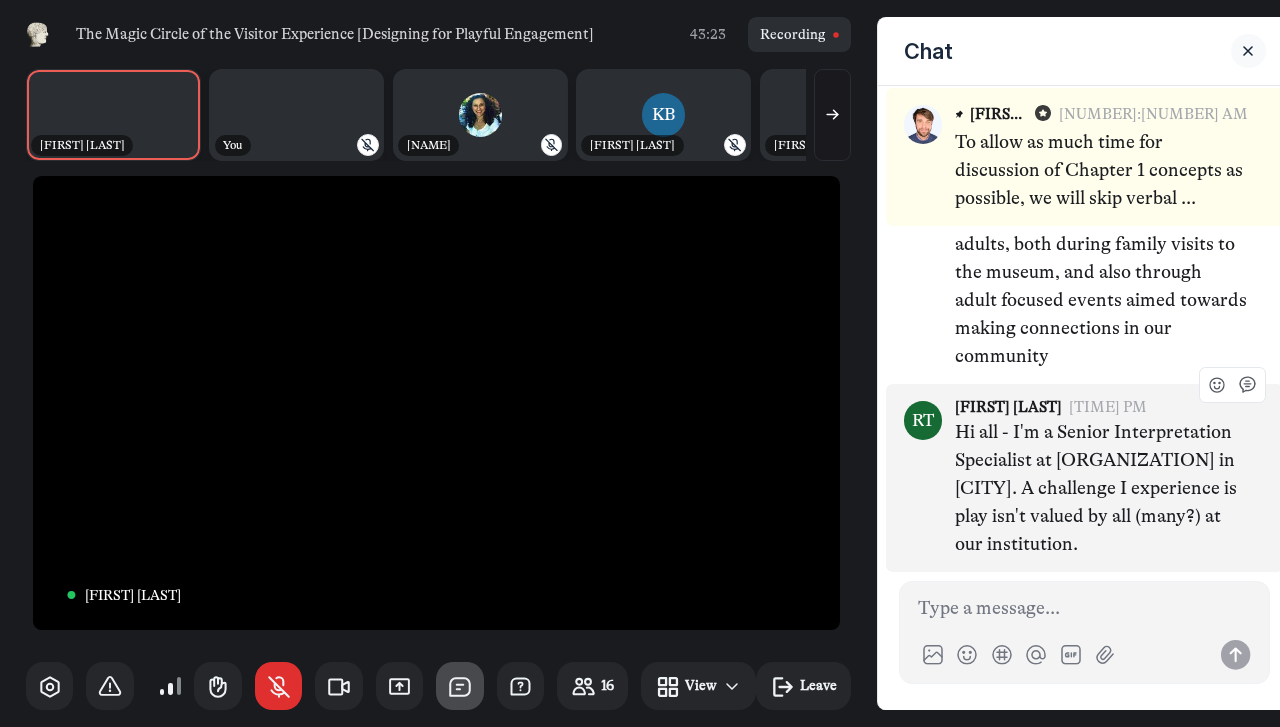 drag, startPoint x: 1196, startPoint y: 375, endPoint x: 1217, endPoint y: 433, distance: 61.68468 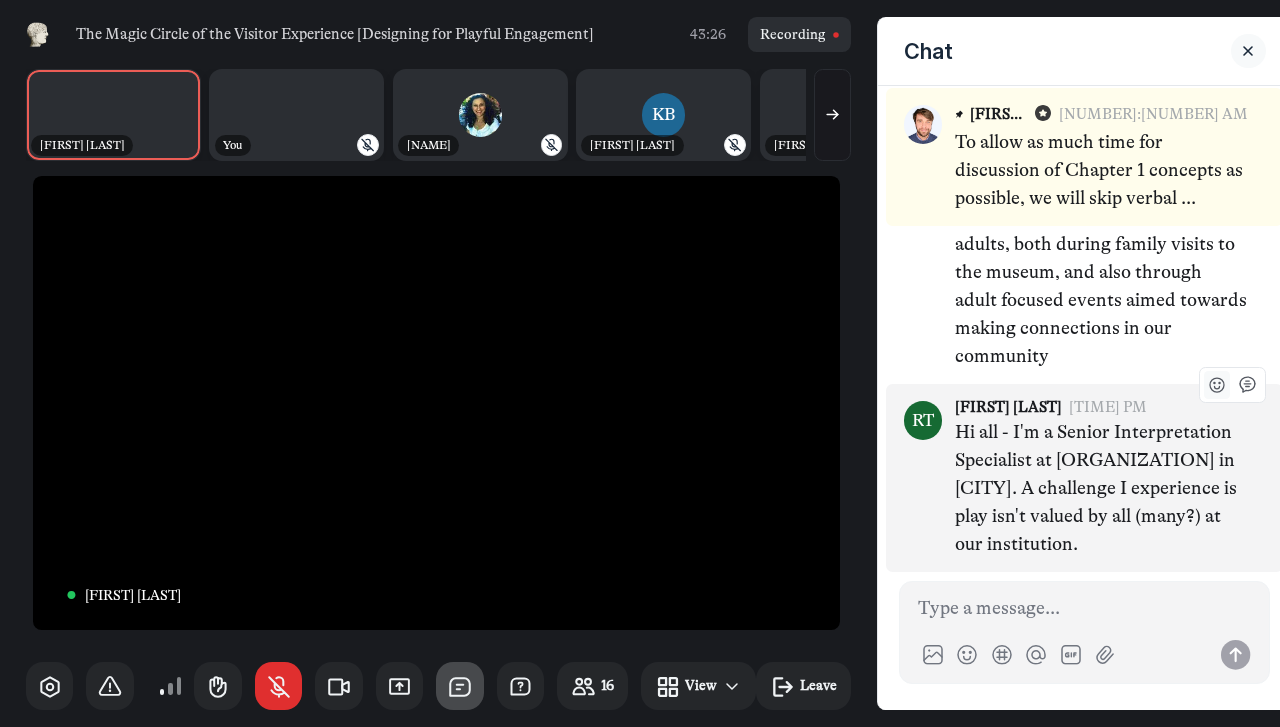 click 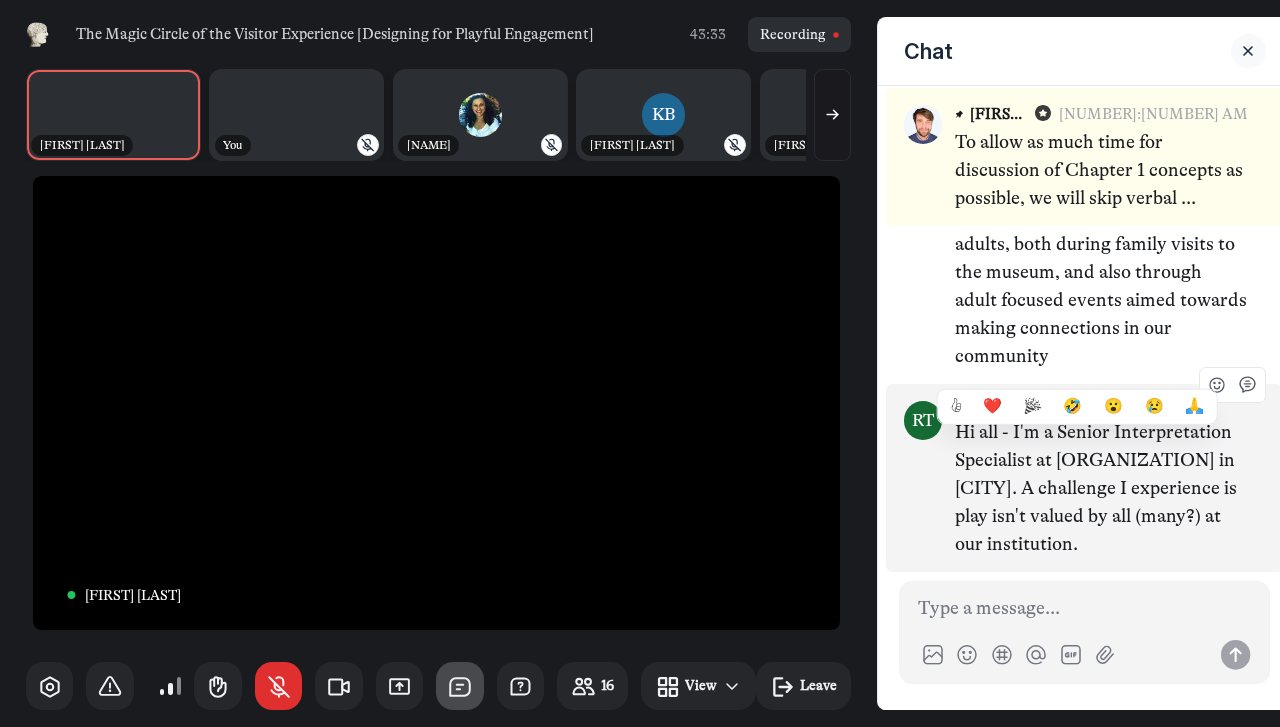 click on "Hi all - I'm a Senior Interpretation Specialist at [ORGANIZATION] in [CITY]. A challenge I experience is play isn't valued by all (many?) at our institution." at bounding box center [1101, 489] 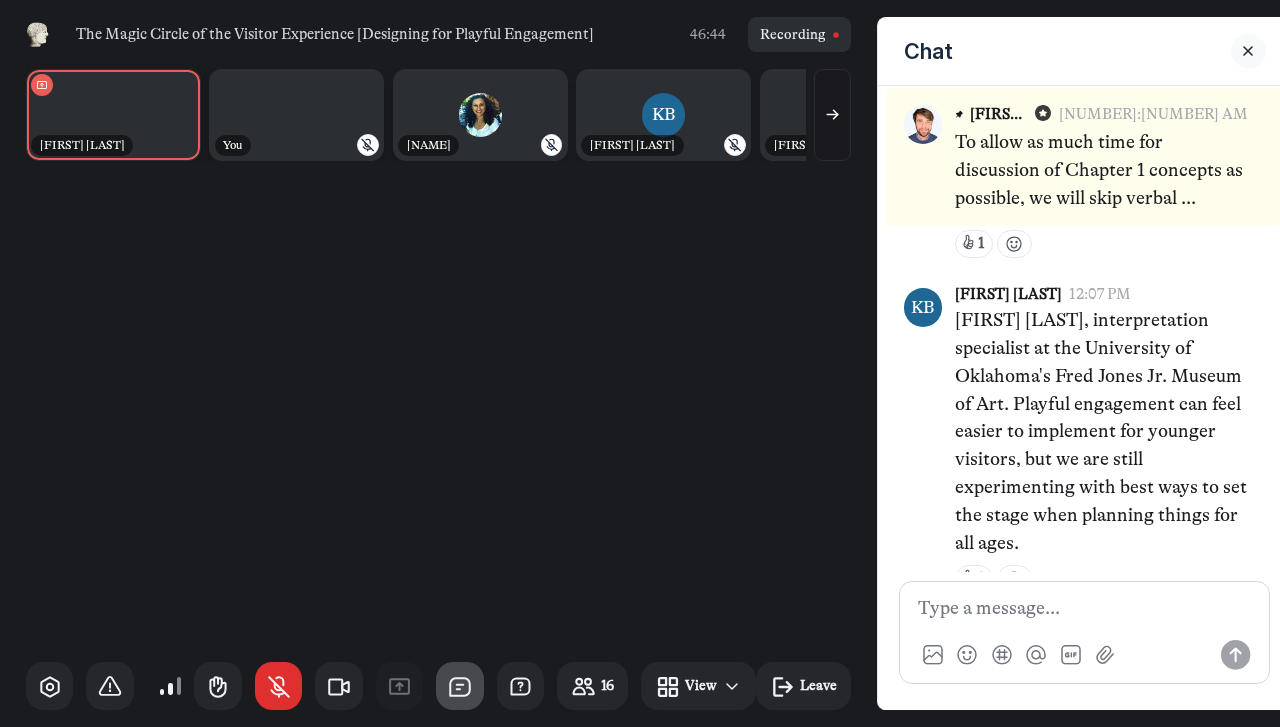 scroll, scrollTop: 4697, scrollLeft: 0, axis: vertical 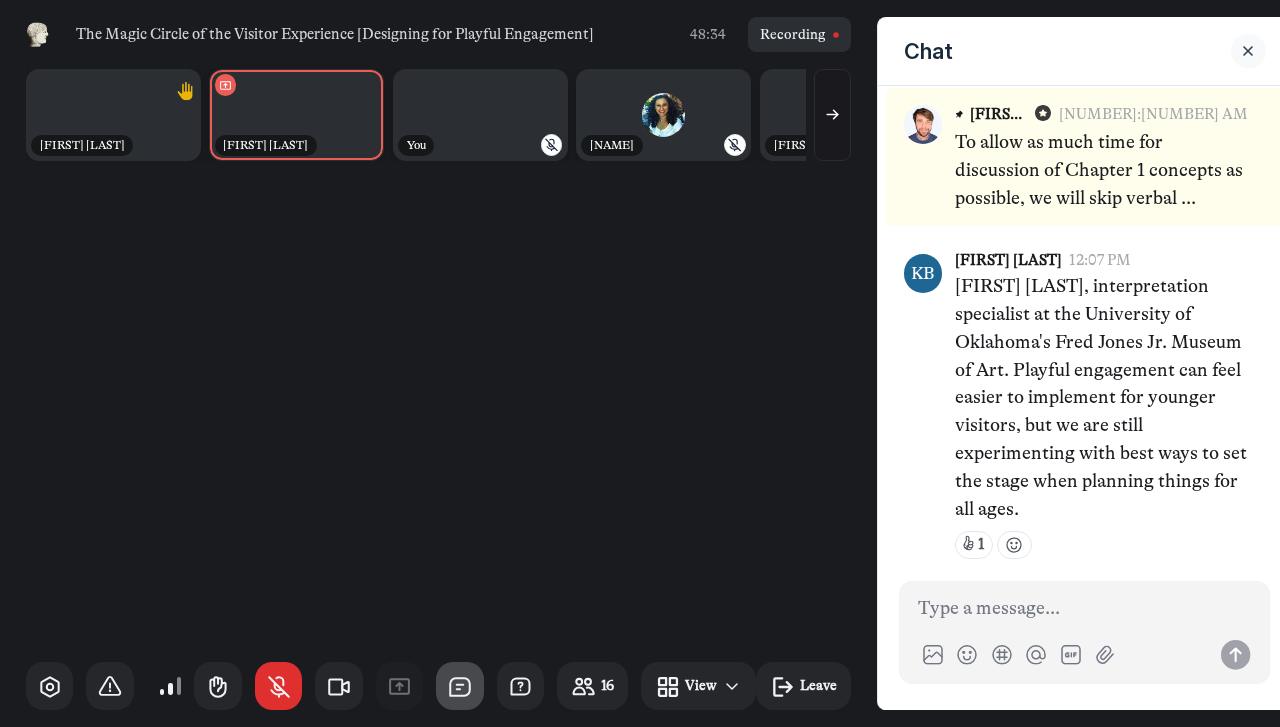 click 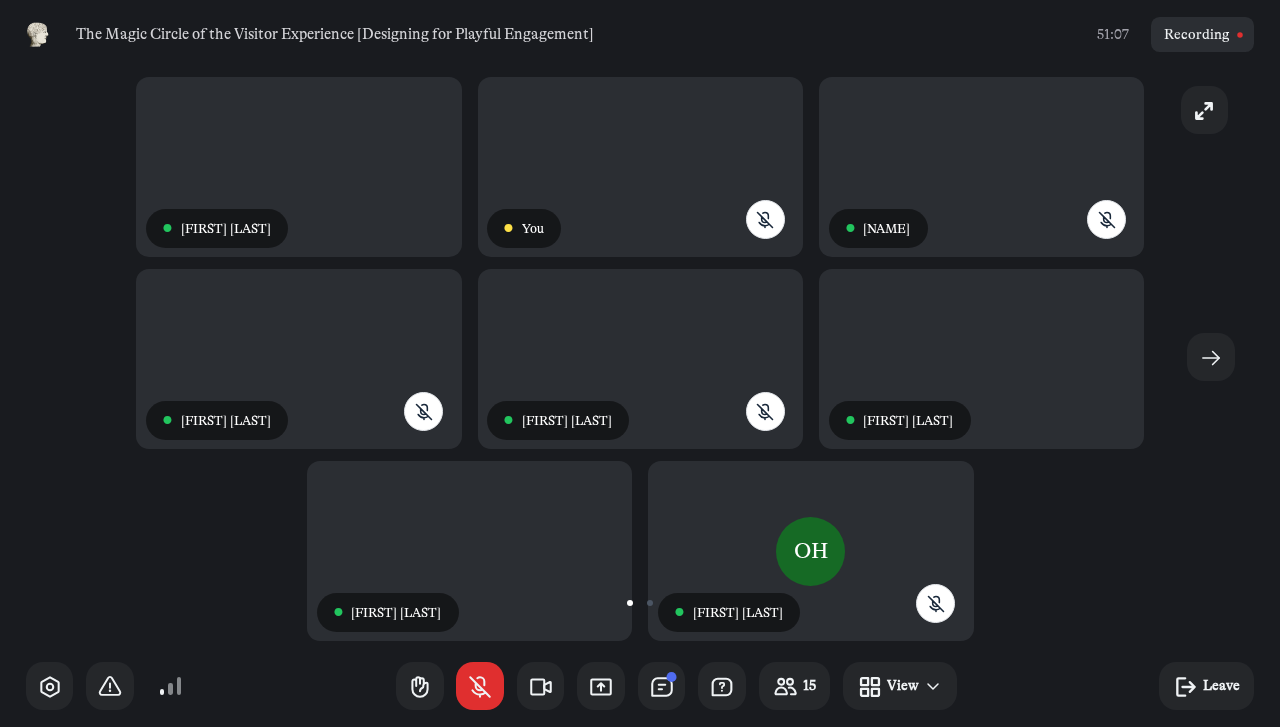 click on "You" at bounding box center [533, 228] 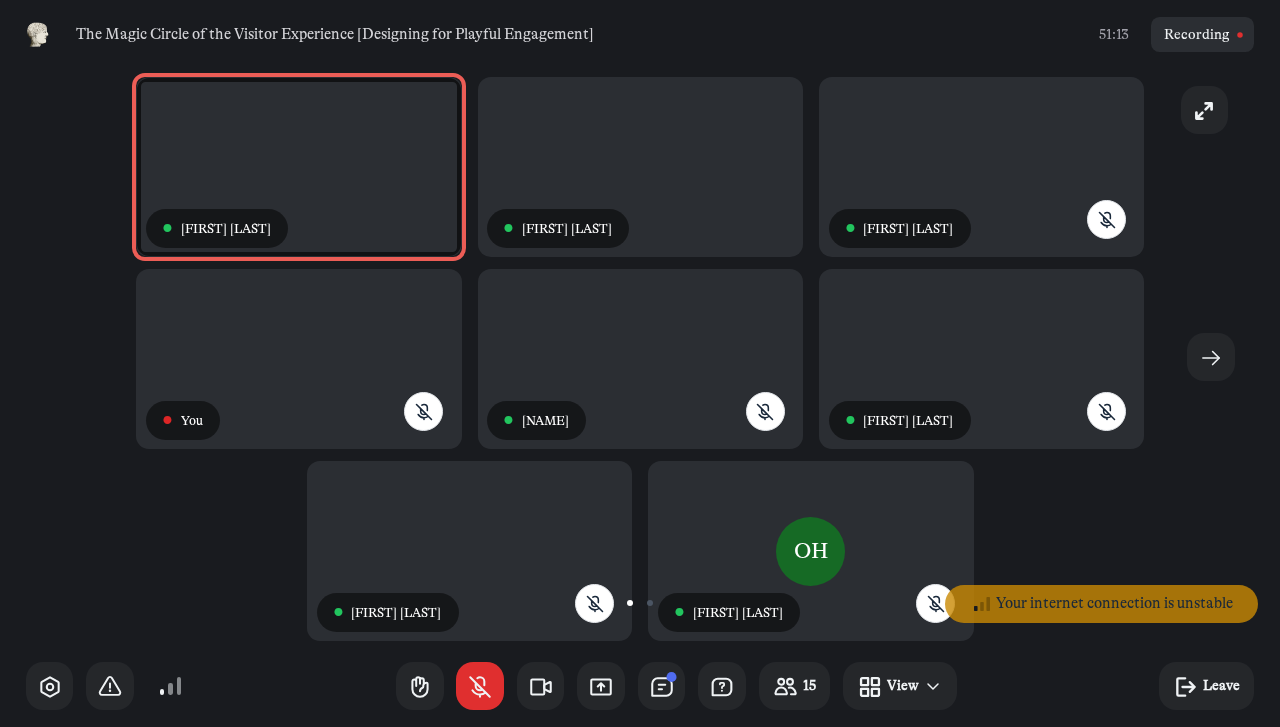 click on "You" at bounding box center (192, 420) 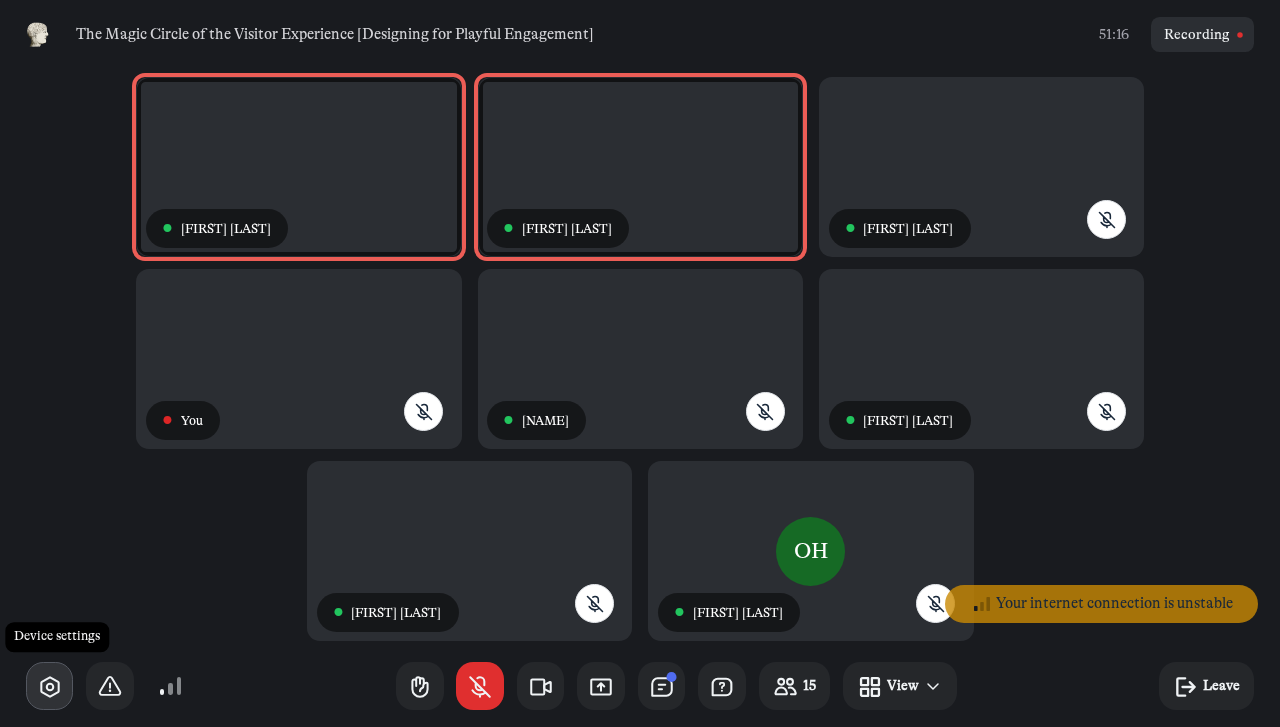 click 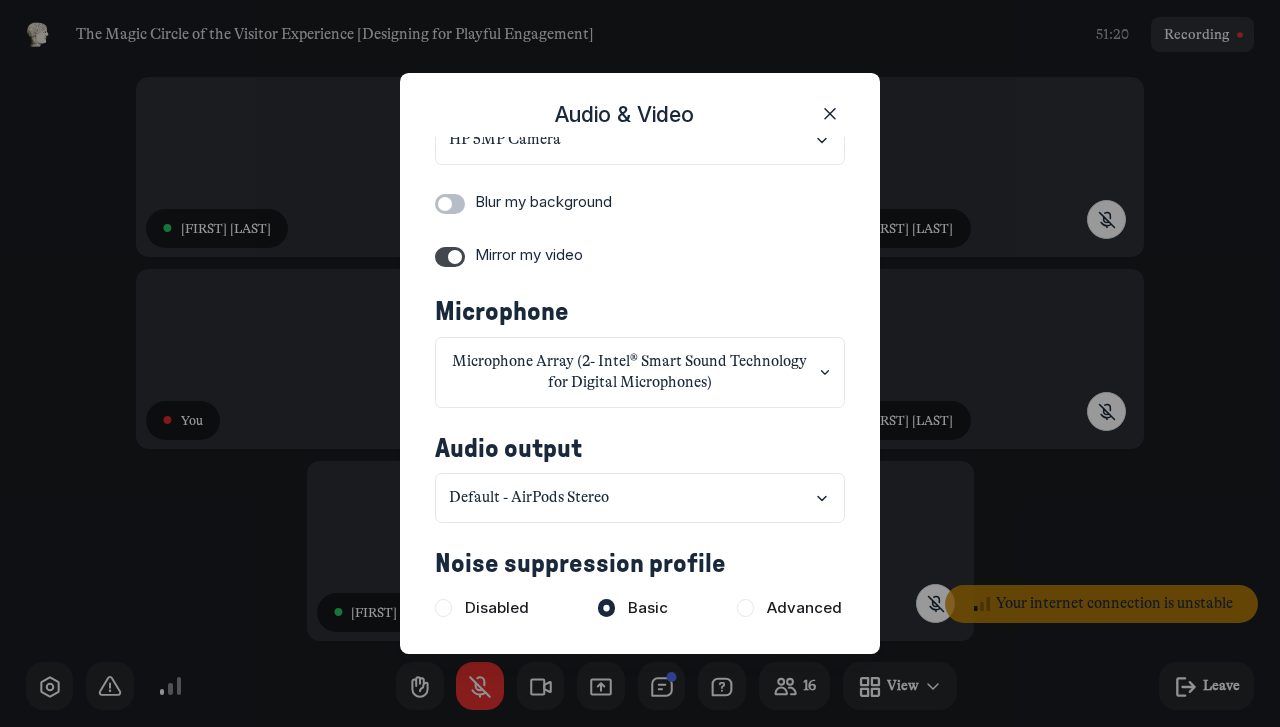 scroll, scrollTop: 0, scrollLeft: 0, axis: both 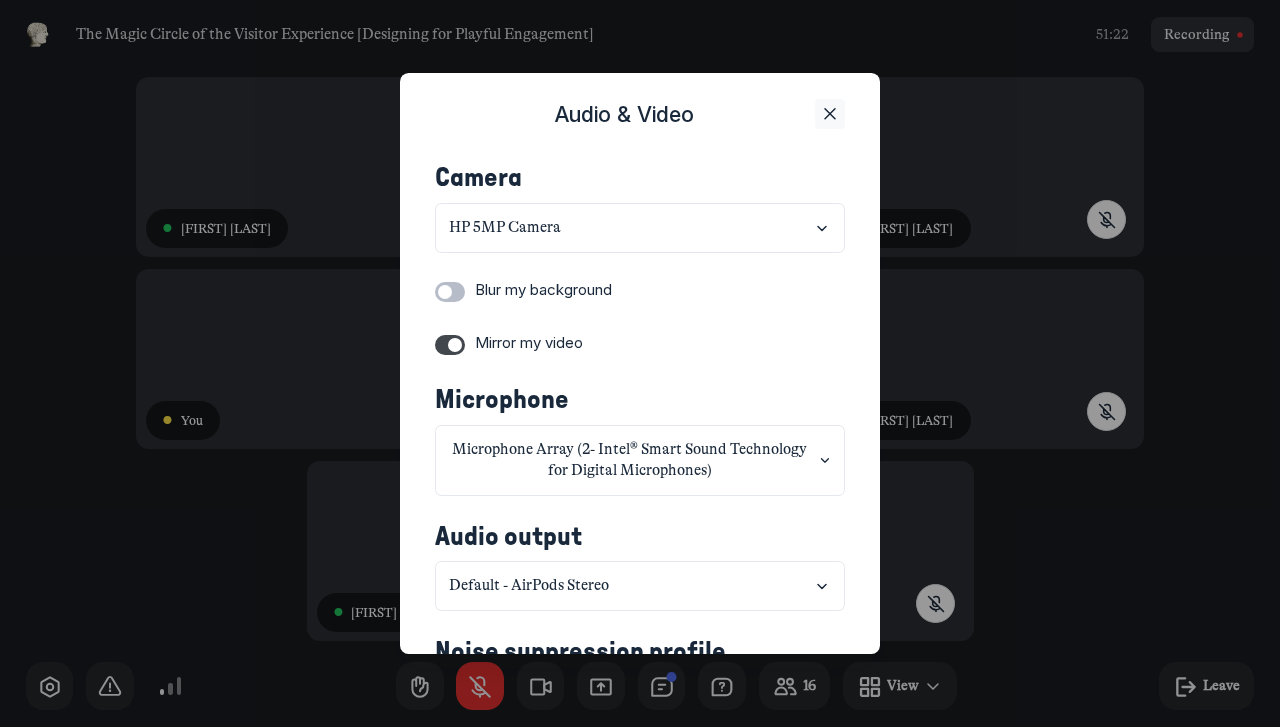 click 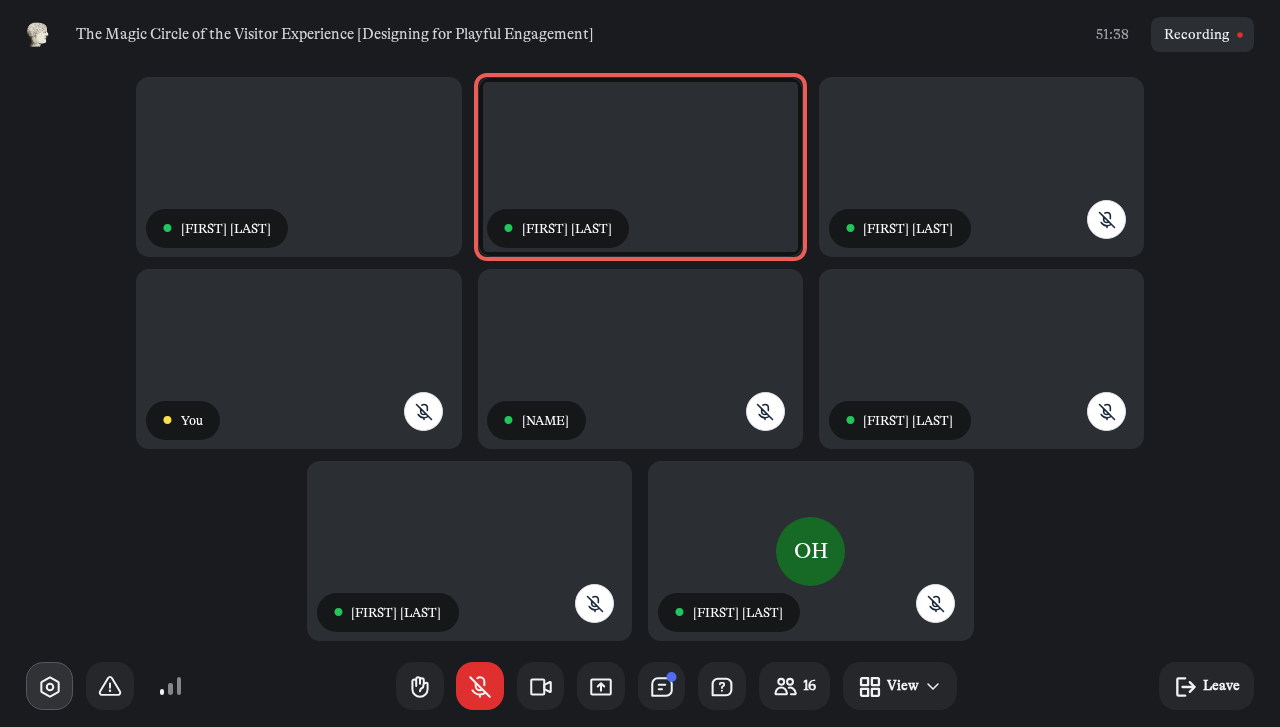 click 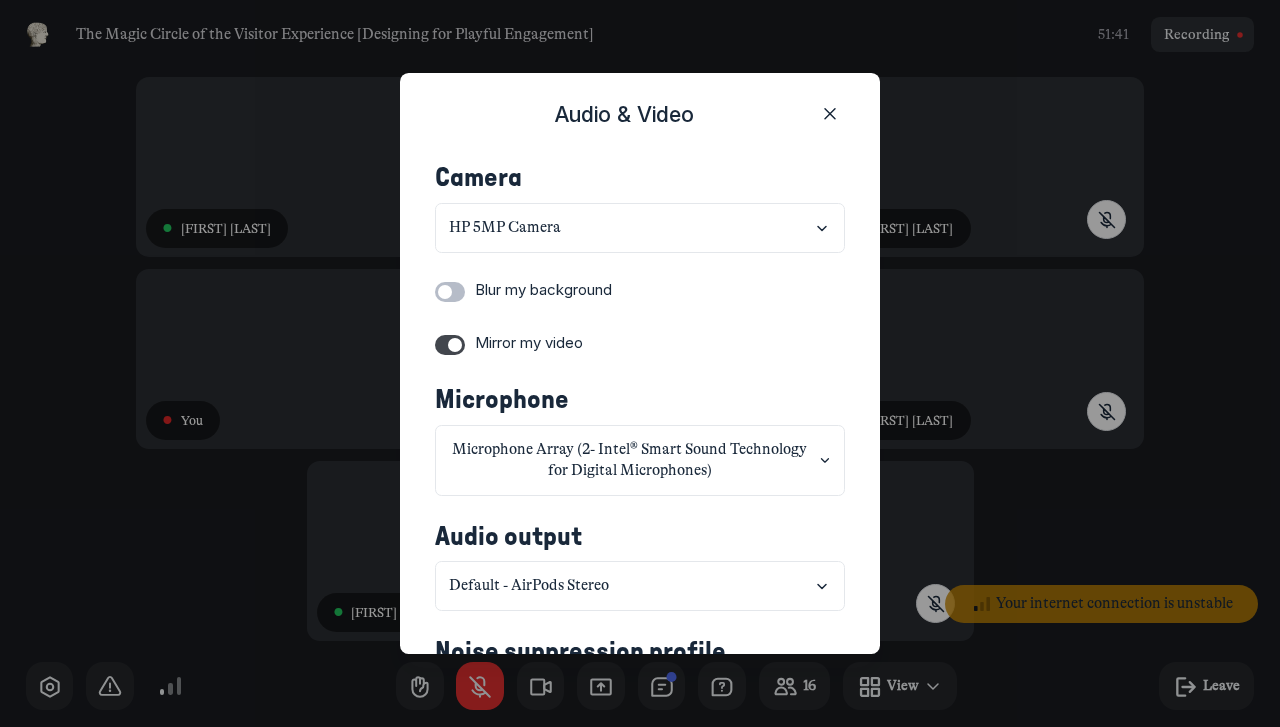 scroll, scrollTop: 88, scrollLeft: 0, axis: vertical 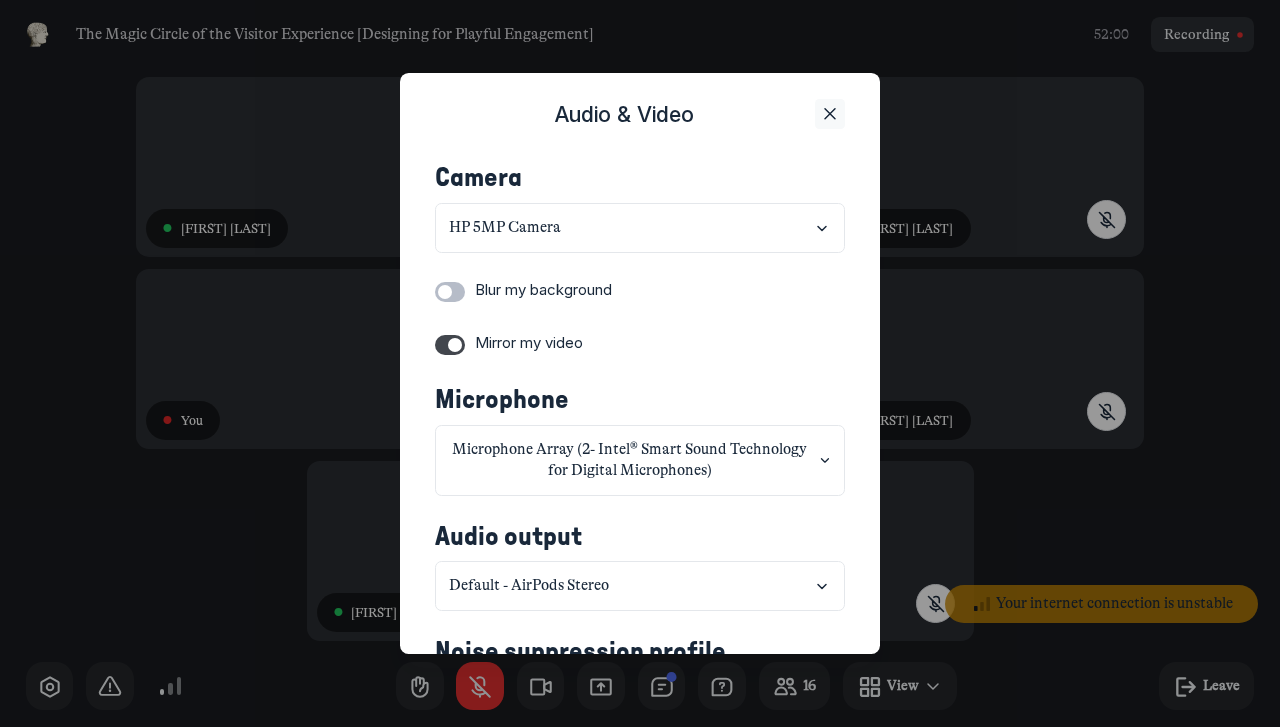 click 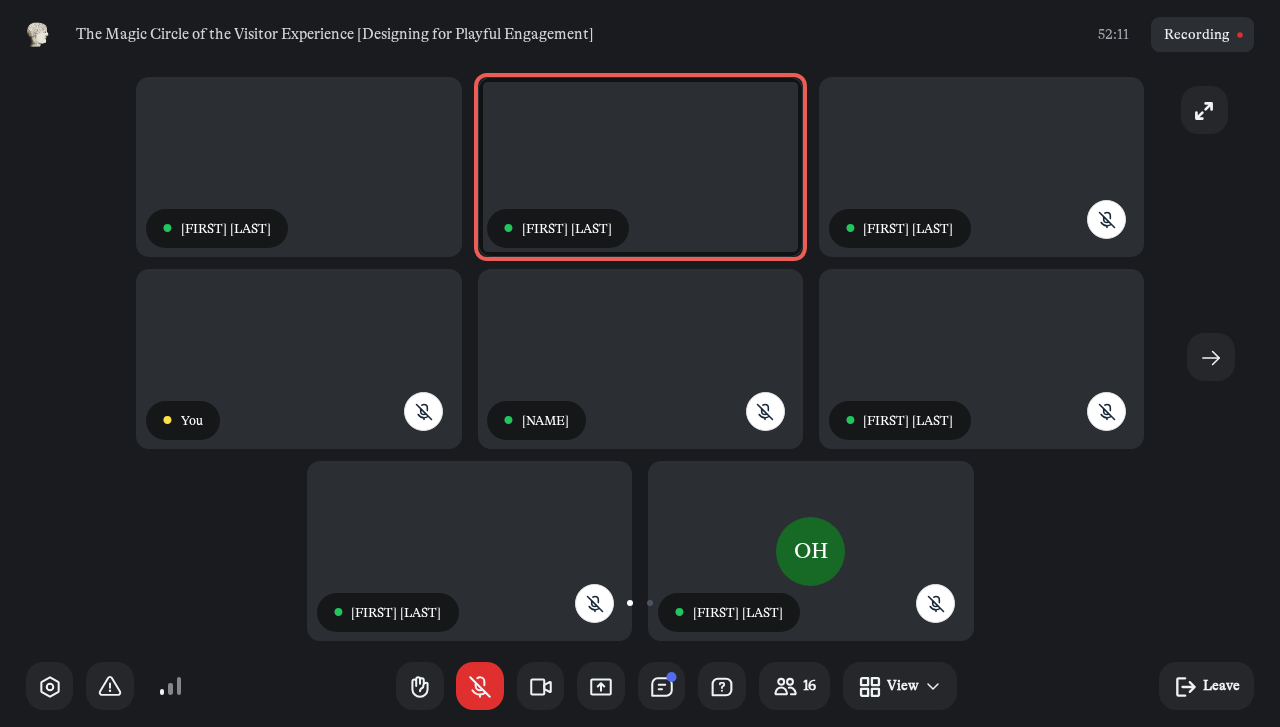 drag, startPoint x: 397, startPoint y: 131, endPoint x: 48, endPoint y: 121, distance: 349.14325 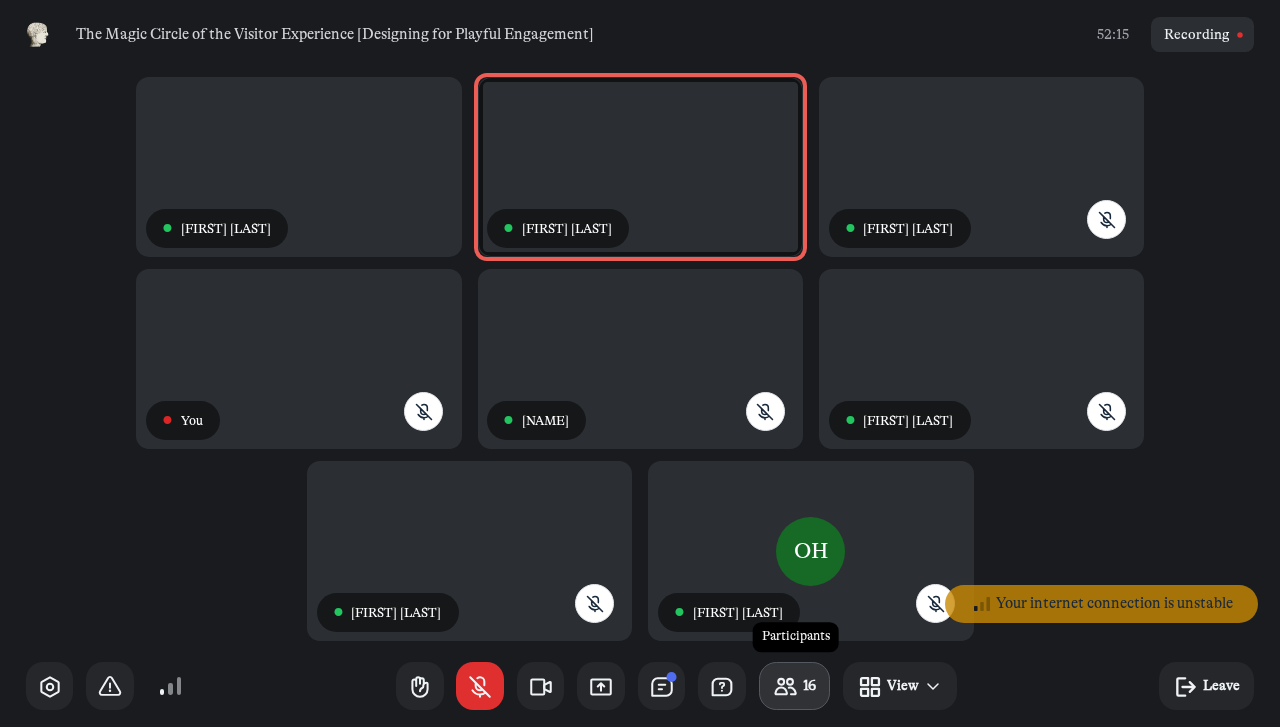 click on "16" at bounding box center (809, 685) 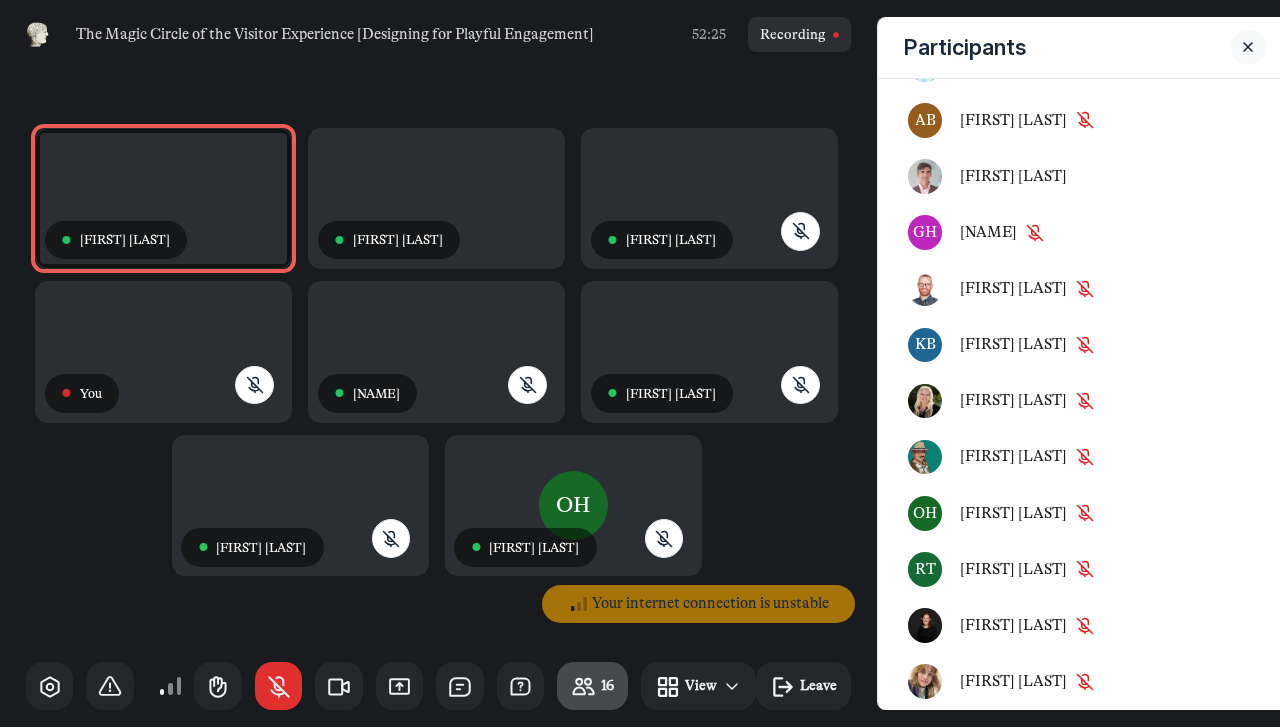 scroll, scrollTop: 2, scrollLeft: 0, axis: vertical 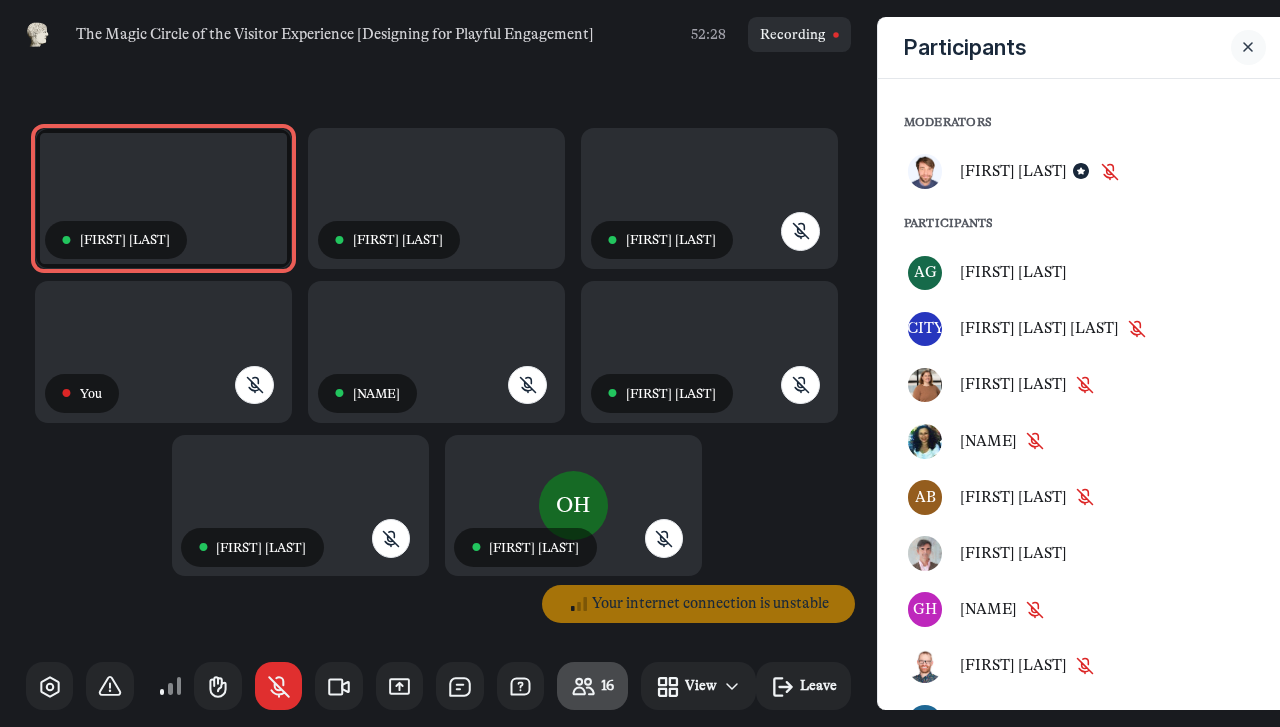click 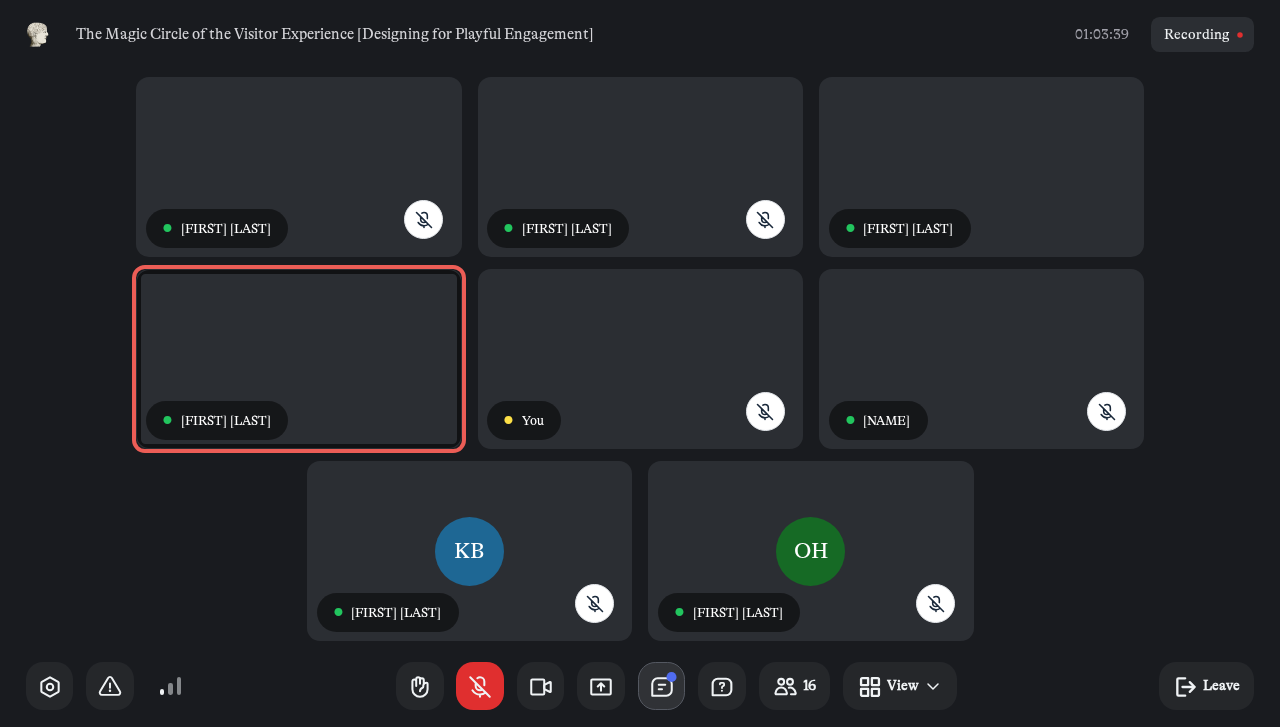 click at bounding box center (662, 686) 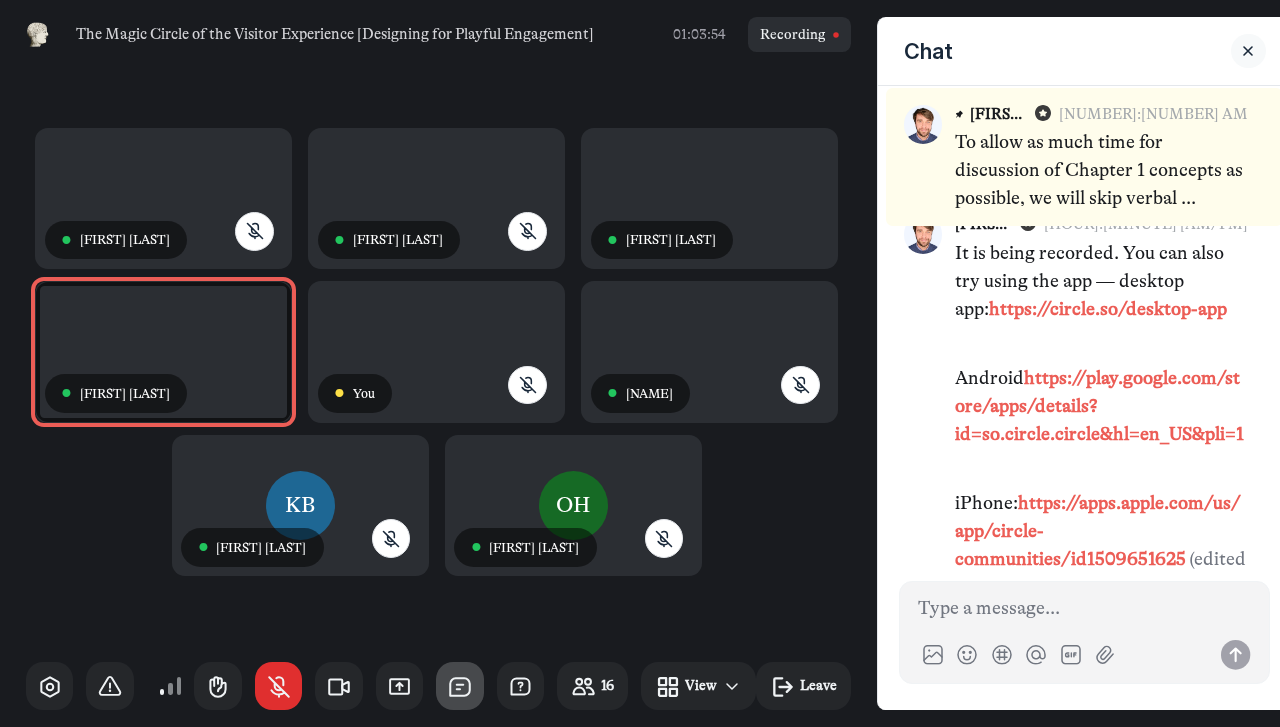 scroll, scrollTop: 5755, scrollLeft: 0, axis: vertical 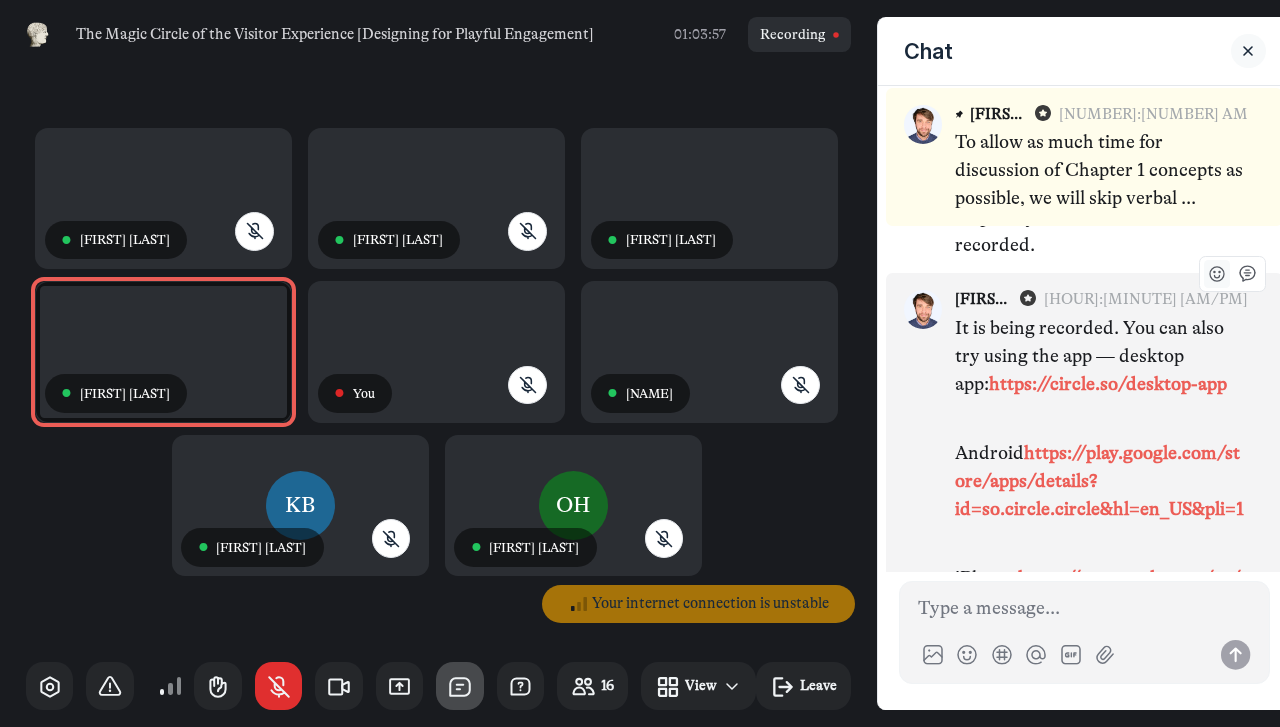 click 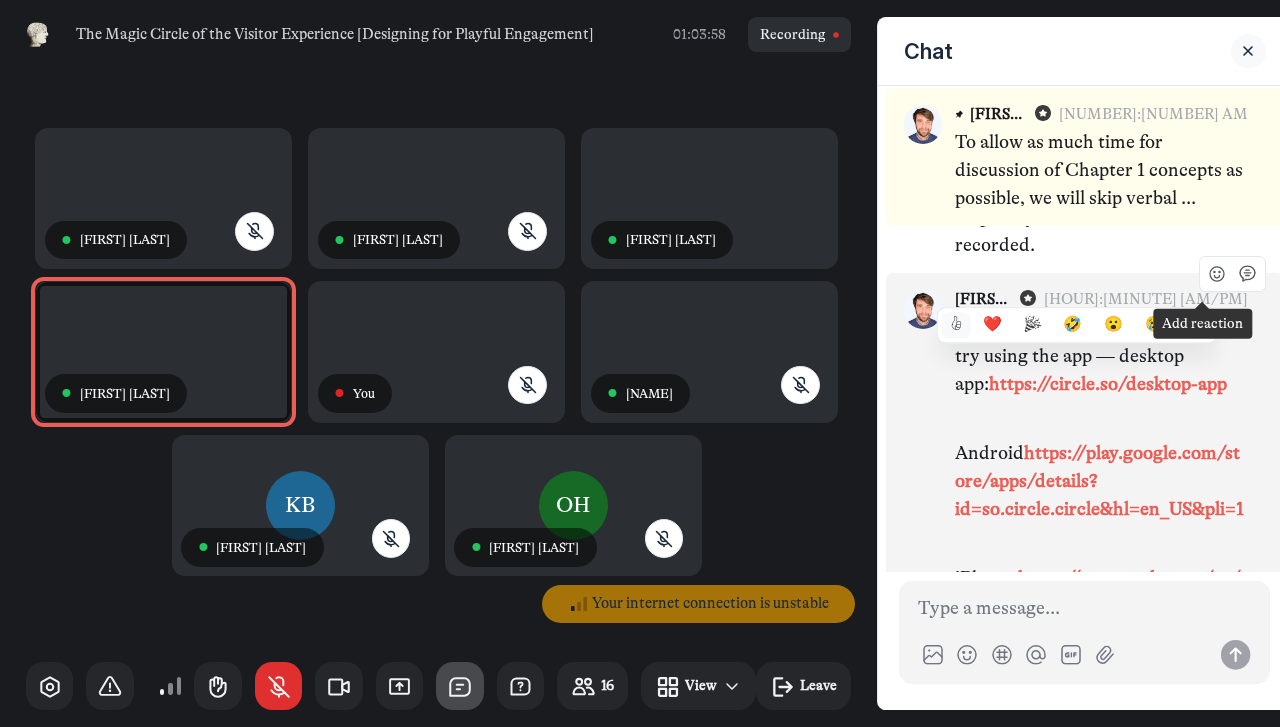 click on "👍" at bounding box center [956, 325] 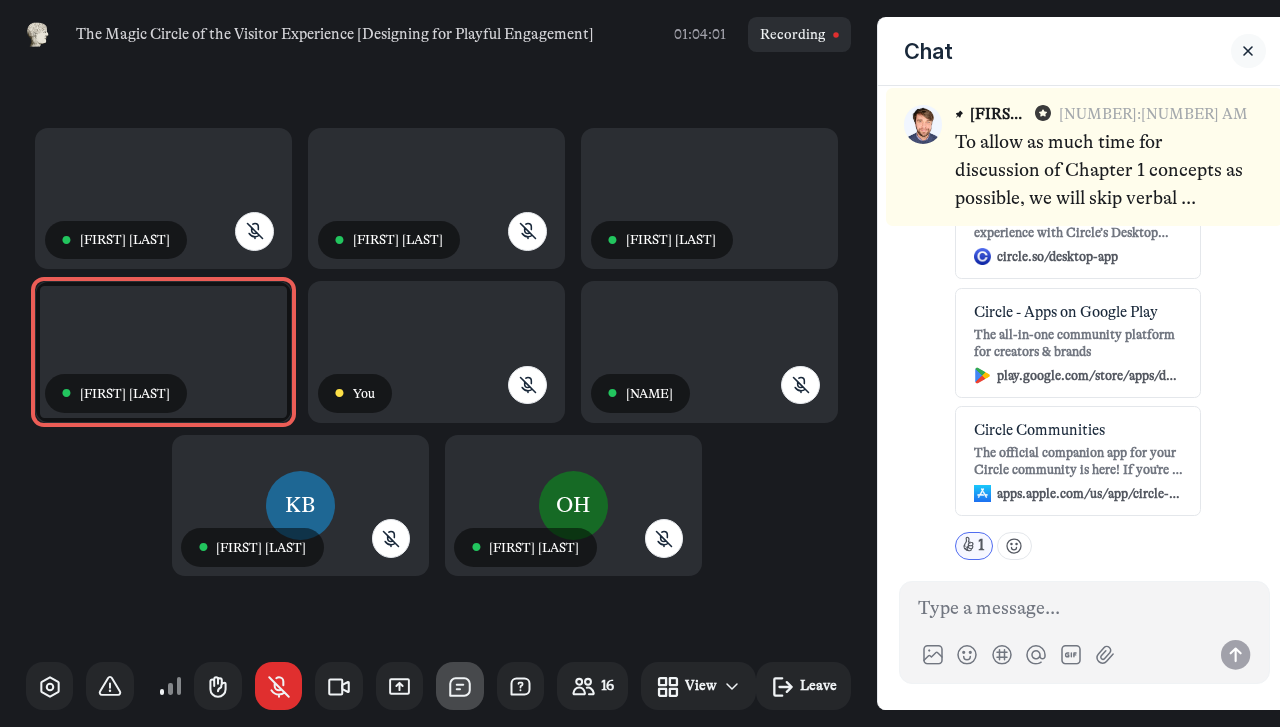 scroll, scrollTop: 6384, scrollLeft: 0, axis: vertical 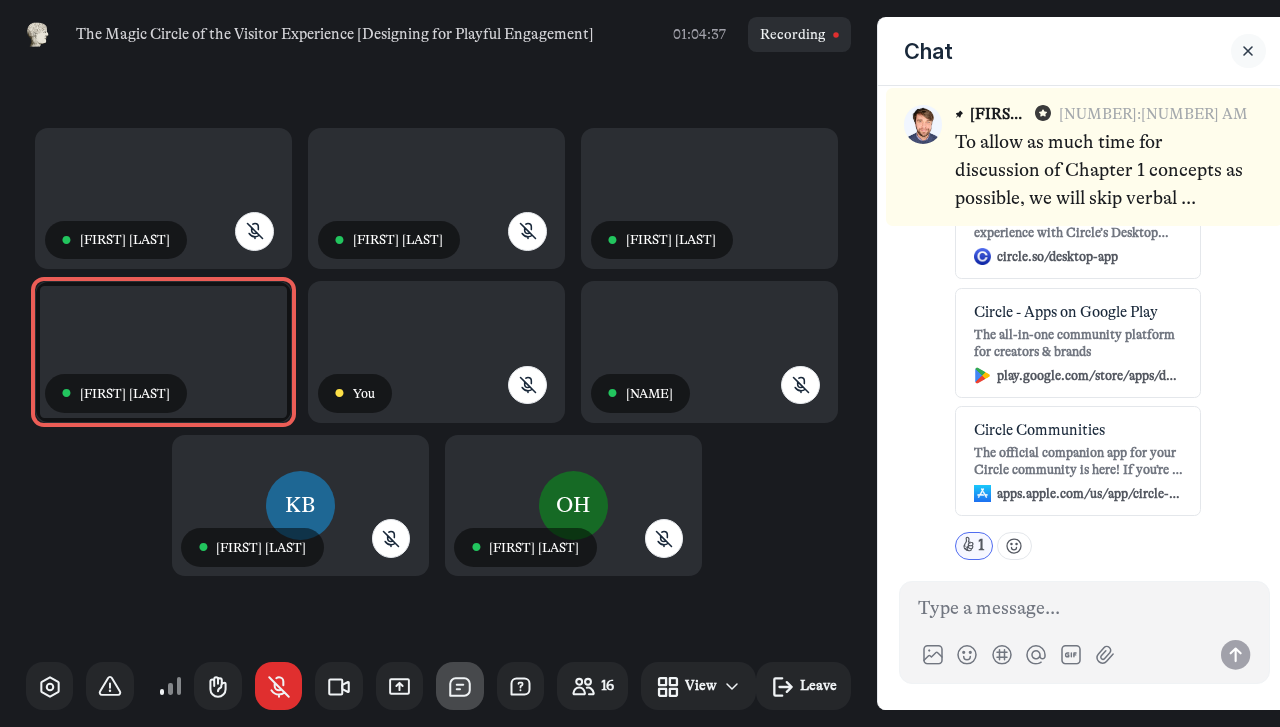 click 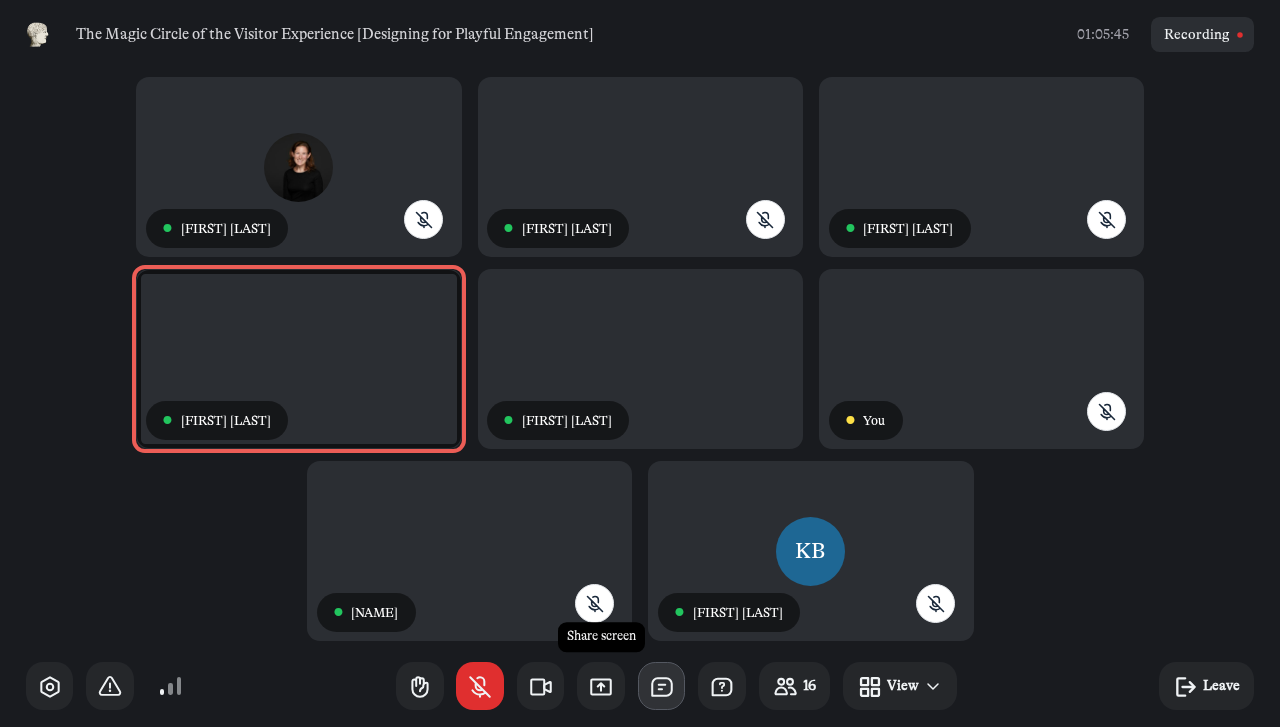 drag, startPoint x: 1246, startPoint y: 46, endPoint x: 660, endPoint y: 701, distance: 878.8749 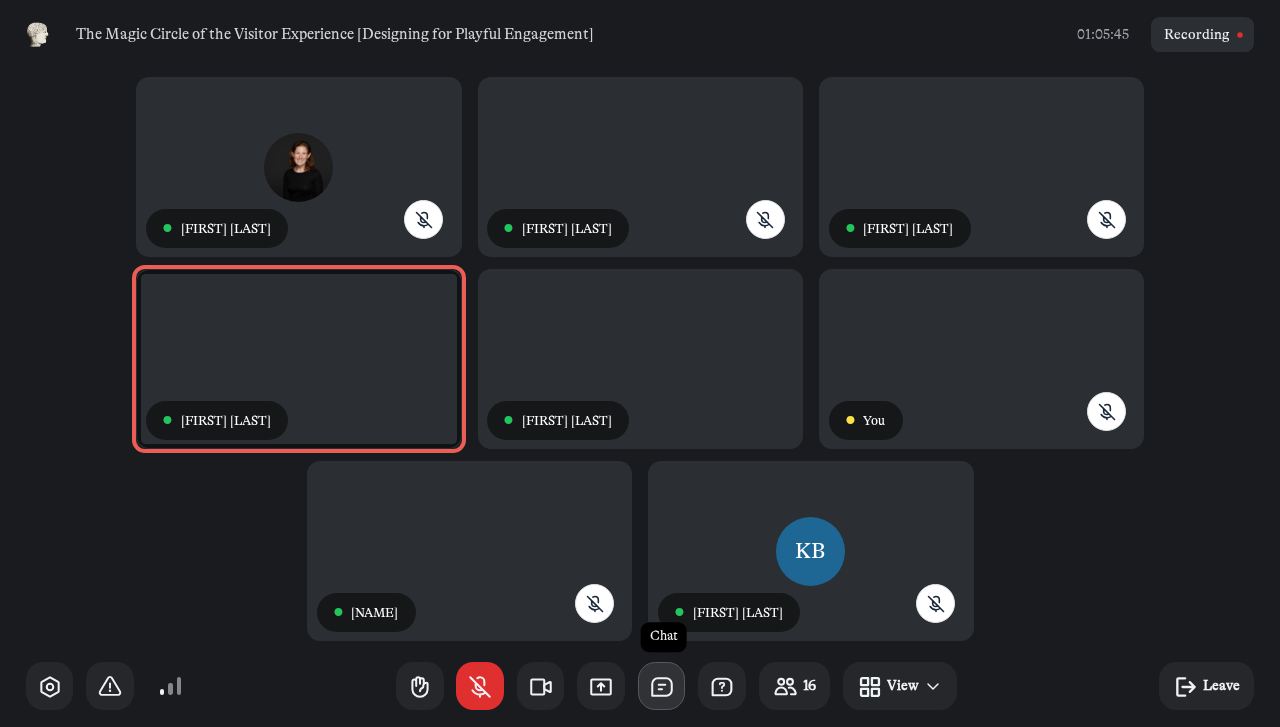 click at bounding box center [662, 686] 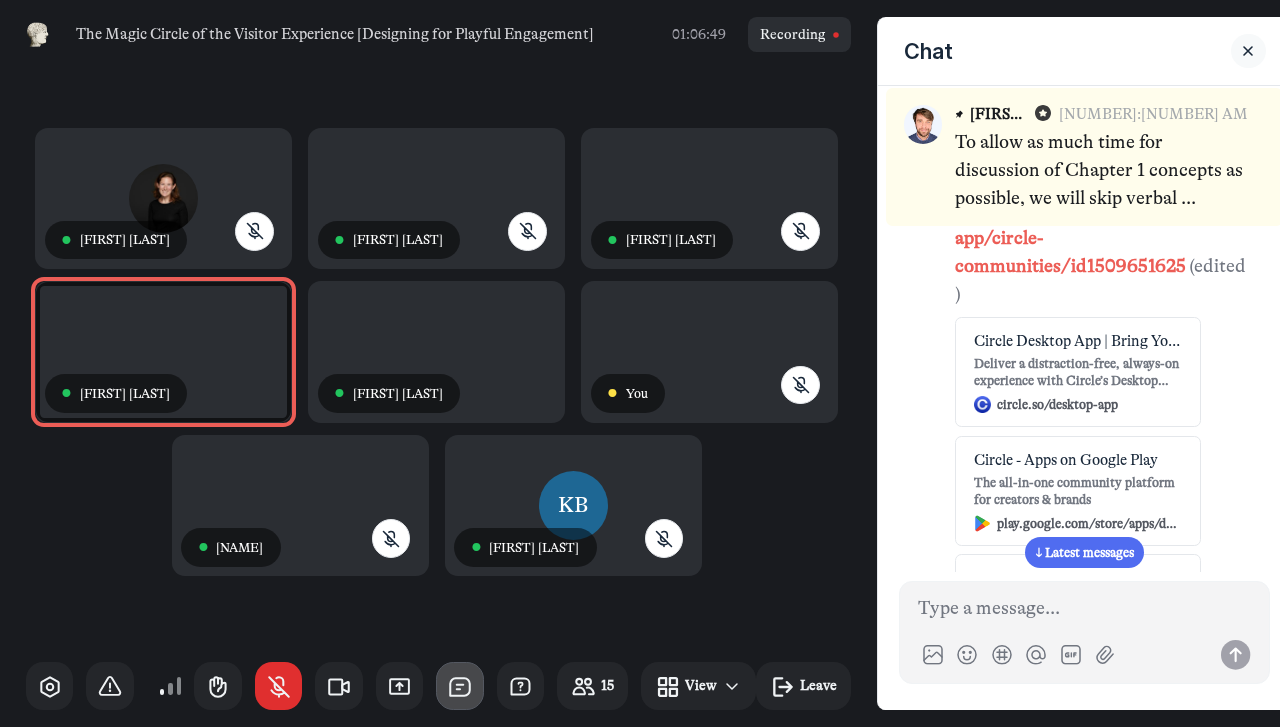 scroll, scrollTop: 6522, scrollLeft: 0, axis: vertical 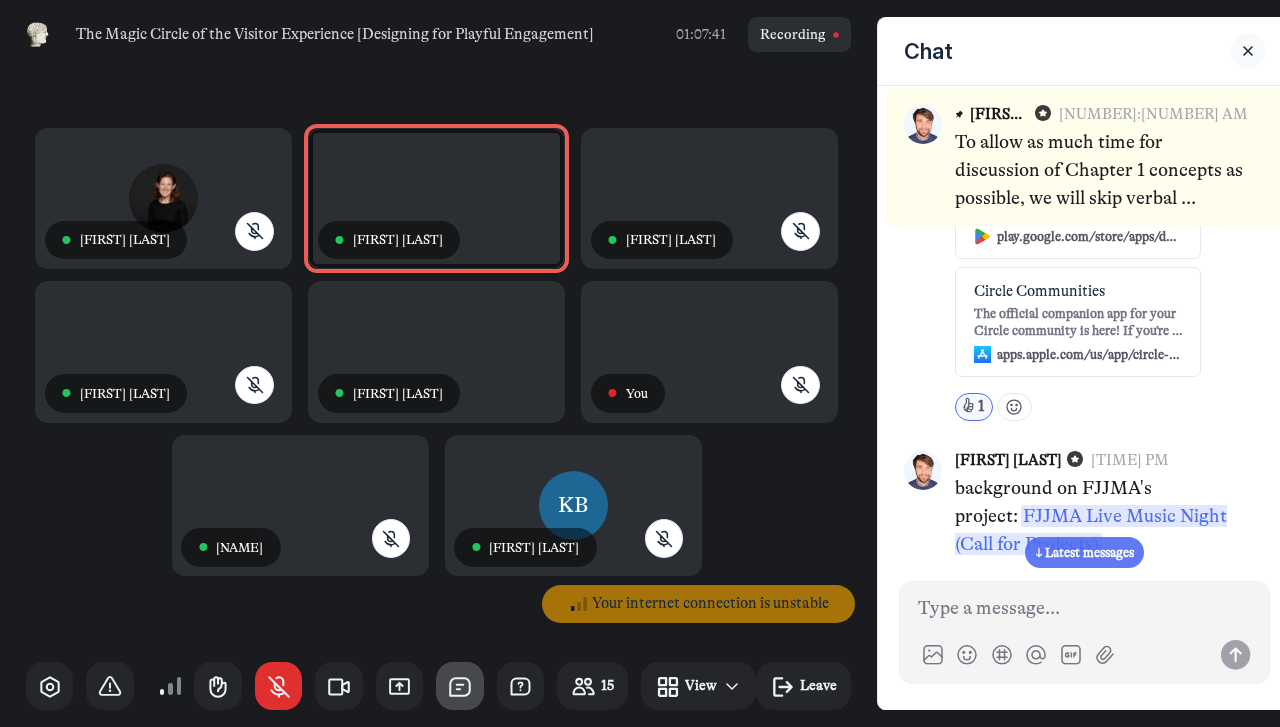 click on "↓ Latest messages" at bounding box center [1085, 552] 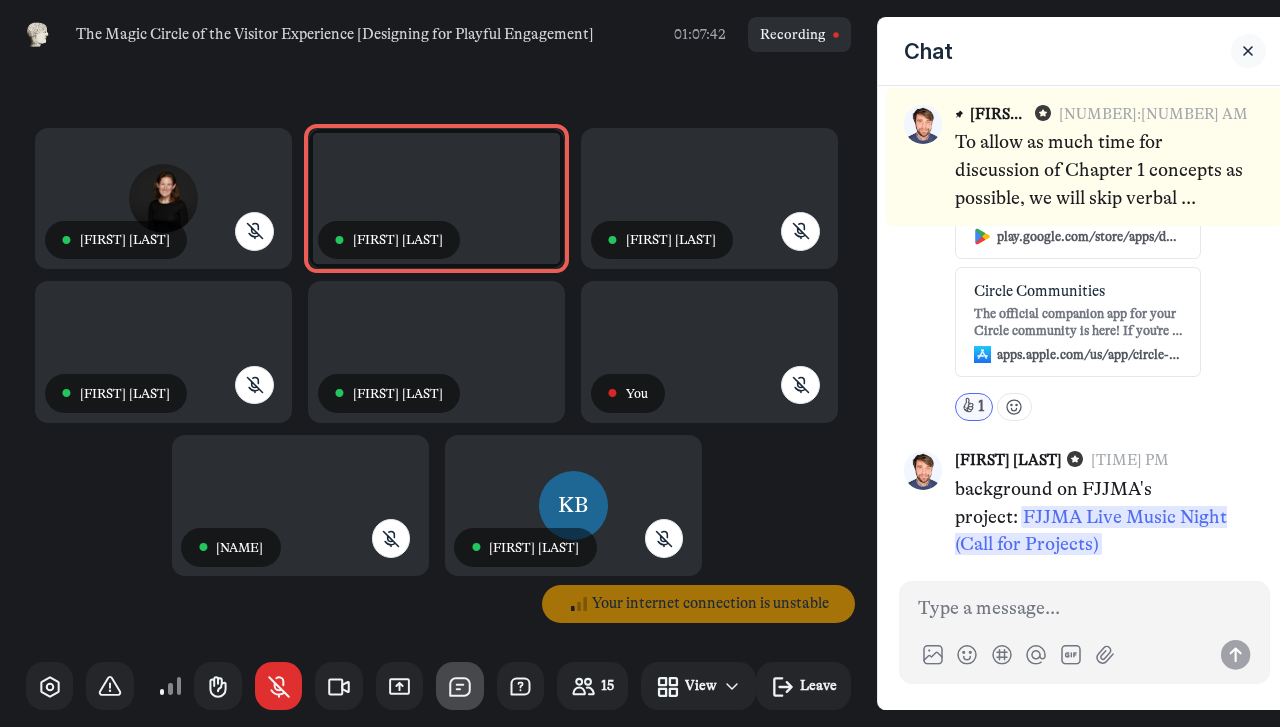 scroll, scrollTop: 5334, scrollLeft: 0, axis: vertical 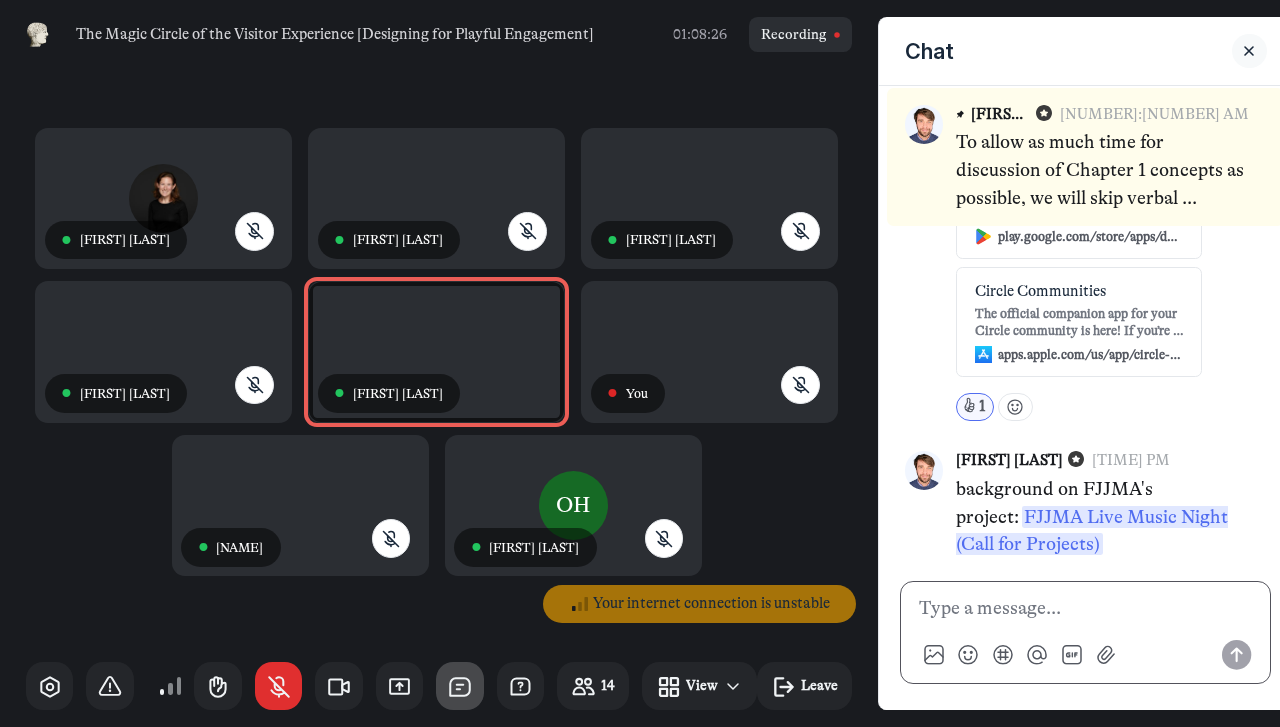 click at bounding box center (1086, 609) 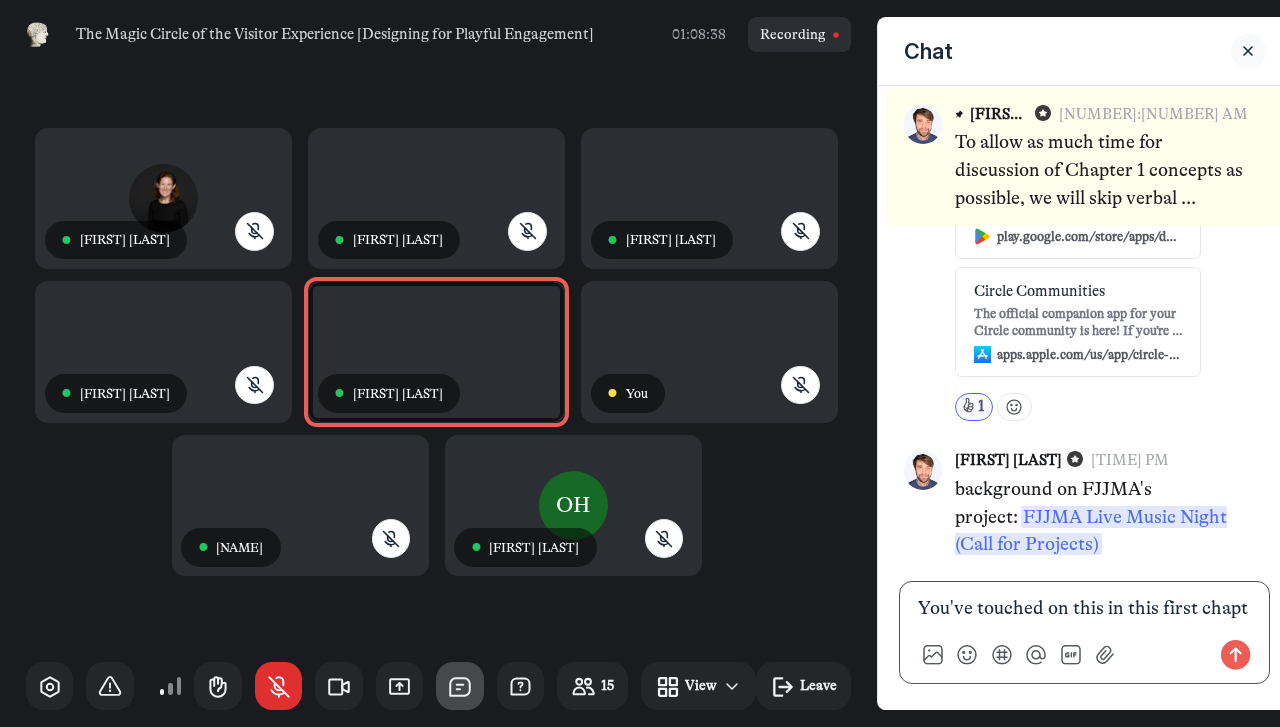 scroll, scrollTop: 0, scrollLeft: 0, axis: both 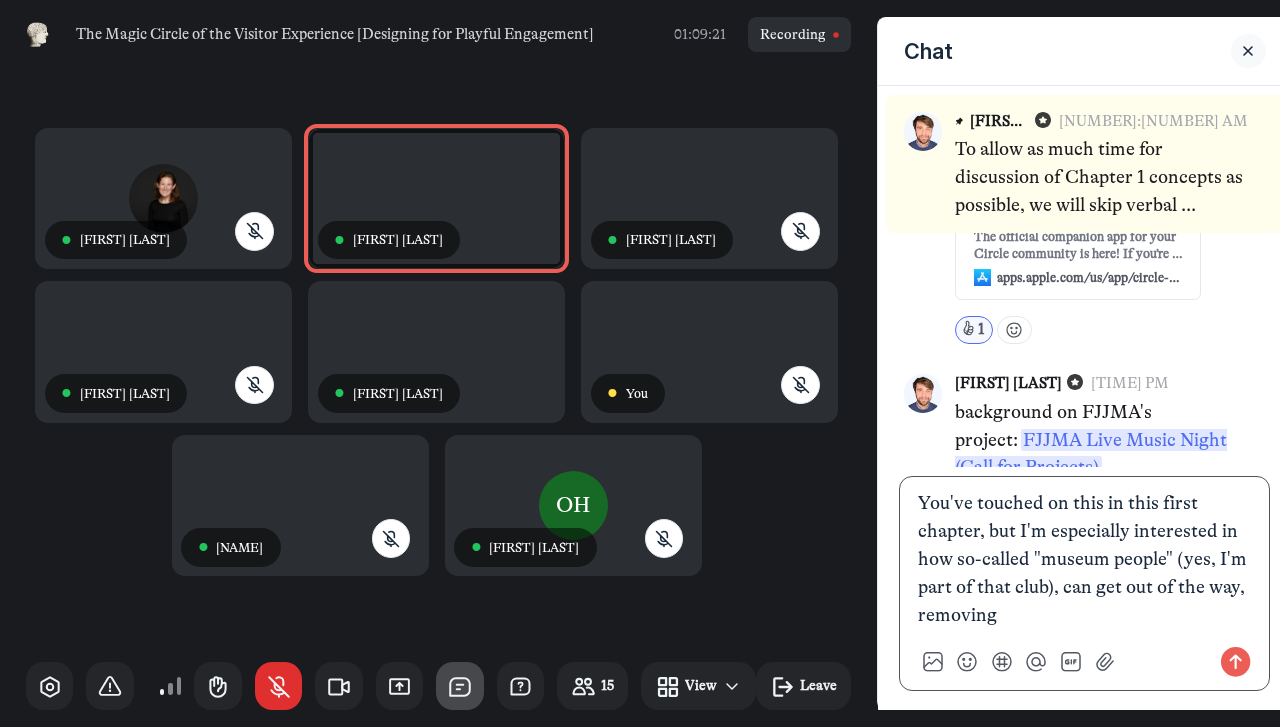 click on "You've touched on this in this first chapter, but I'm especially interested in how so-called "museum people" (yes, I'm part of that club), can get out of the way, removing" at bounding box center (1085, 560) 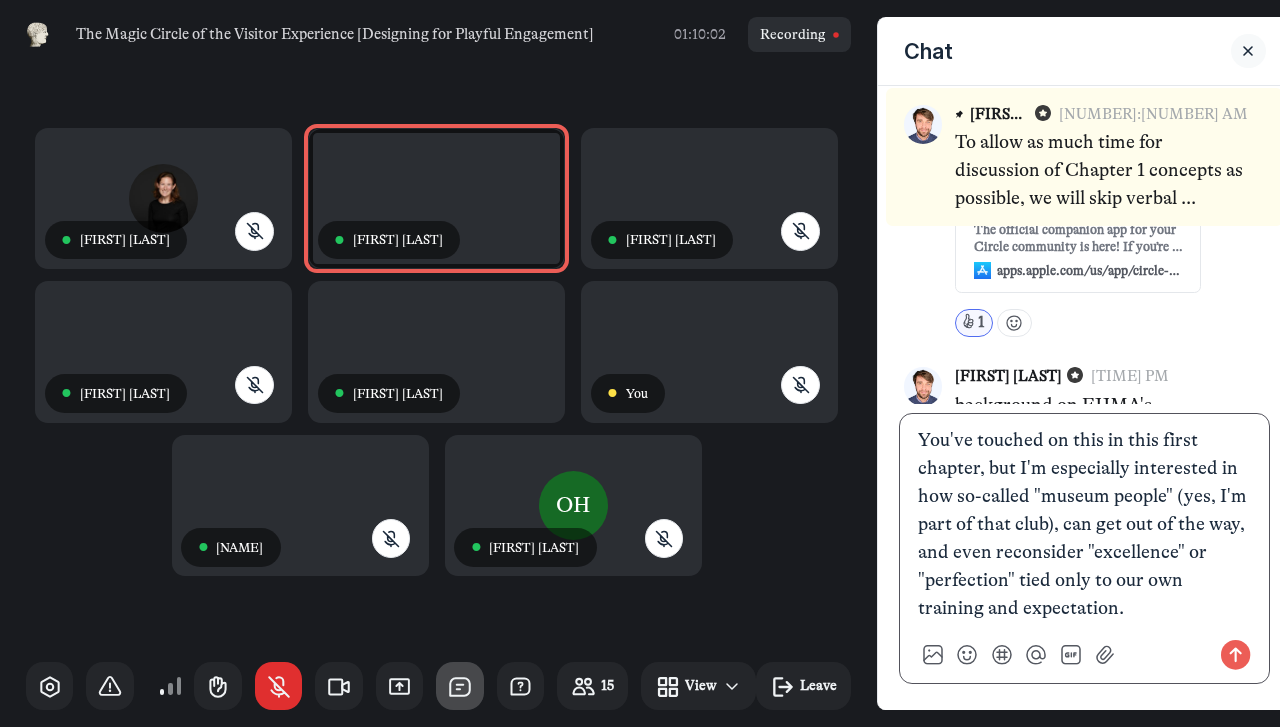 scroll, scrollTop: 21, scrollLeft: 0, axis: vertical 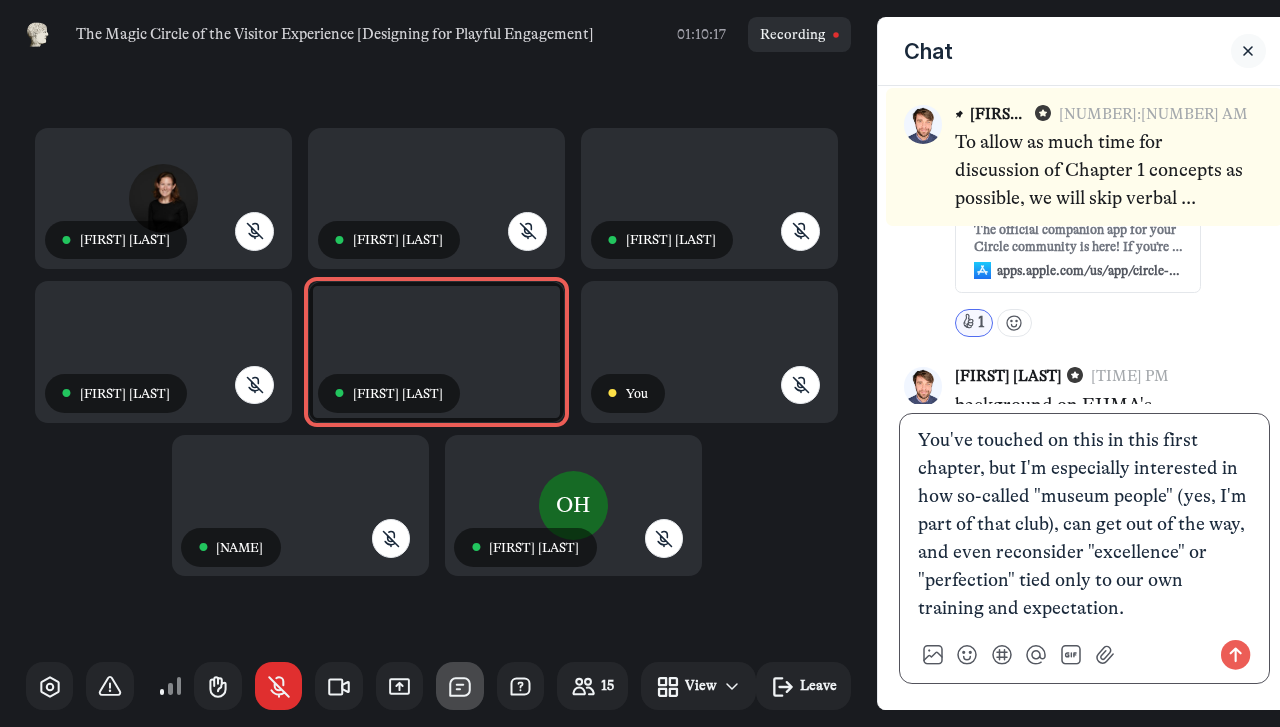 click on "You've touched on this in this first chapter, but I'm especially interested in how so-called "museum people" (yes, I'm part of that club), can get out of the way, and even reconsider "excellence" or "perfection" tied only to our own training and expectation." at bounding box center [1085, 525] 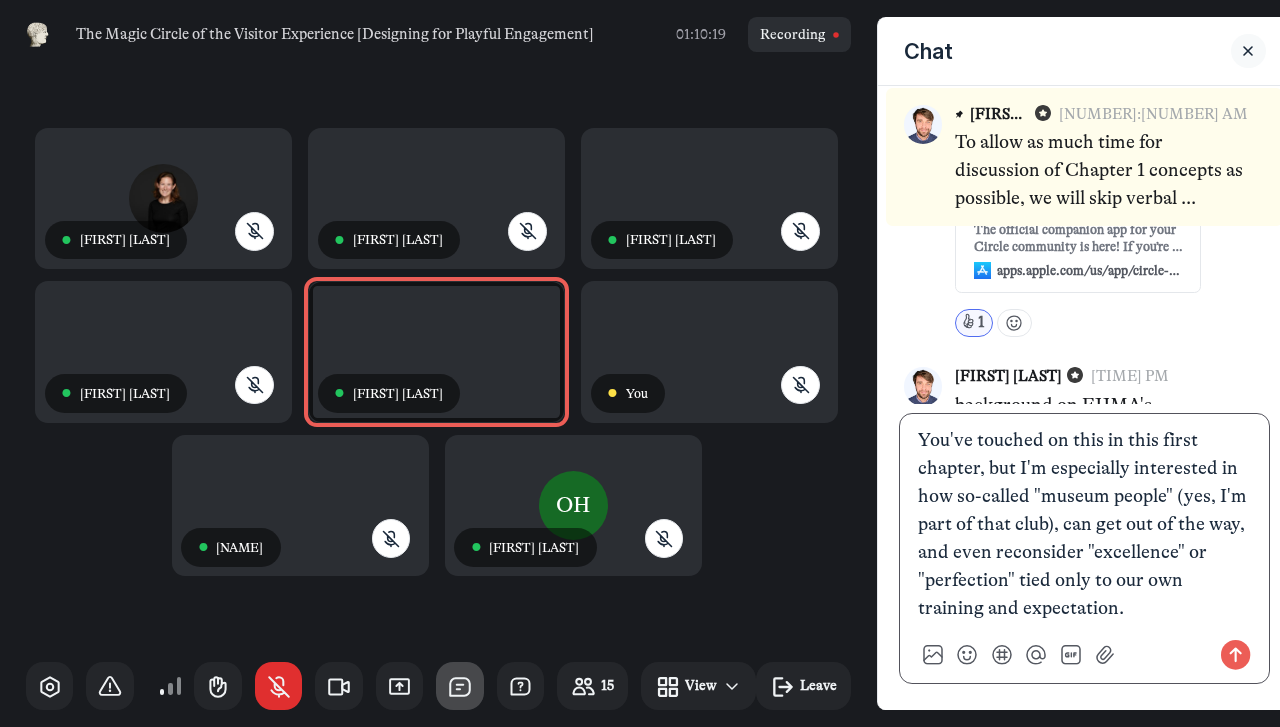 click on "You've touched on this in this first chapter, but I'm especially interested in how so-called "museum people" (yes, I'm part of that club), can get out of the way, and even reconsider "excellence" or "perfection" tied only to our own training and expectation." at bounding box center (1085, 525) 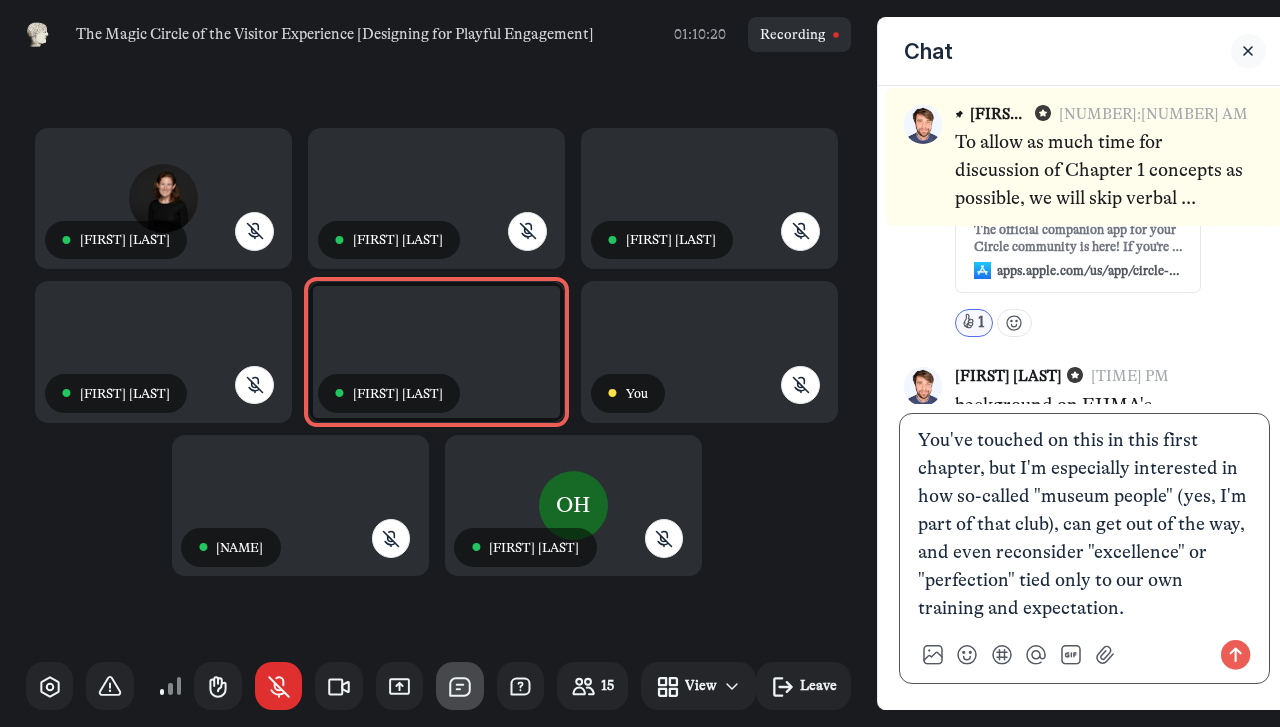 click on "You've touched on this in this first chapter, but I'm especially interested in how so-called "museum people" (yes, I'm part of that club), can get out of the way, and even reconsider "excellence" or "perfection" tied only to our own training and expectation." at bounding box center (1085, 525) 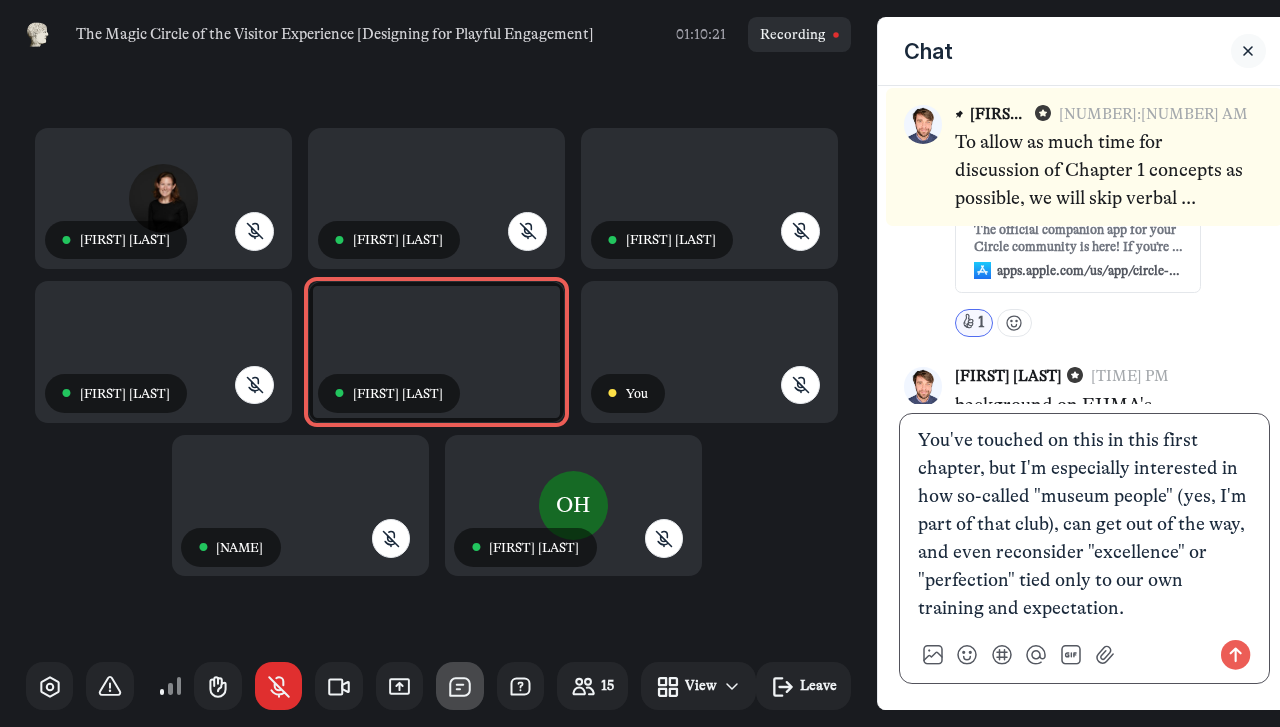 click on "You've touched on this in this first chapter, but I'm especially interested in how so-called "museum people" (yes, I'm part of that club), can get out of the way, and even reconsider "excellence" or "perfection" tied only to our own training and expectation." at bounding box center [1085, 525] 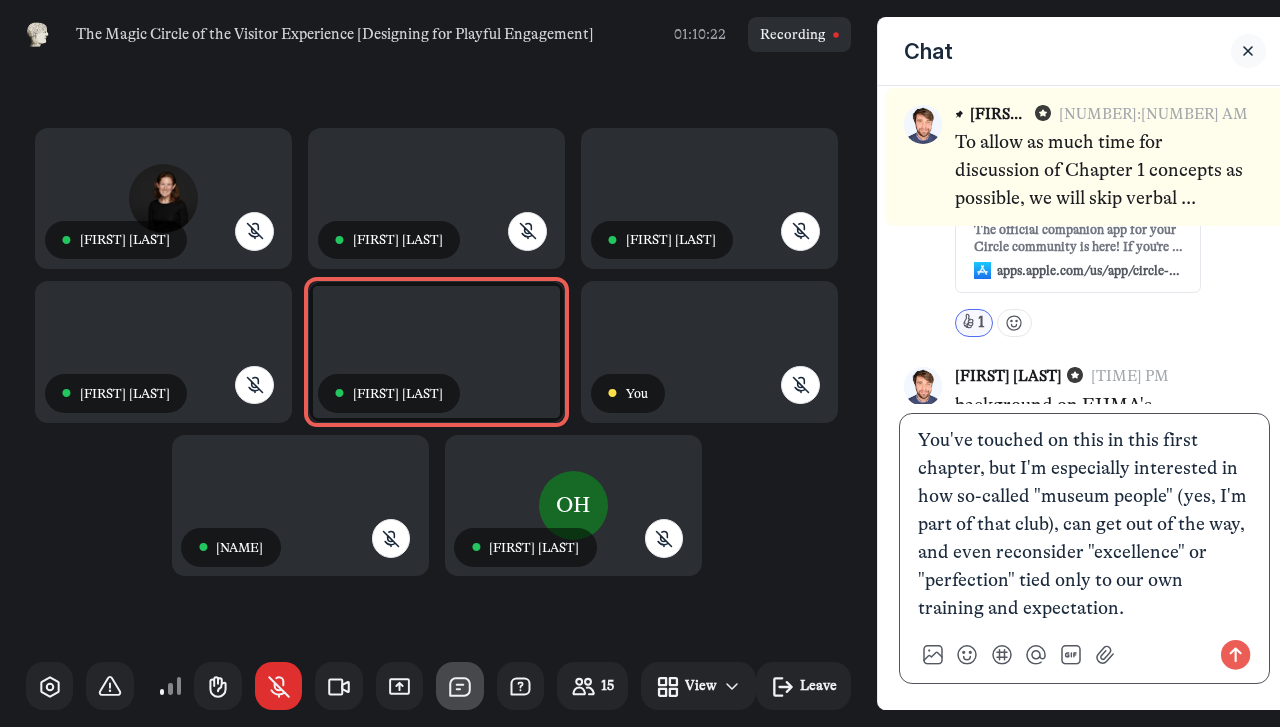 click on "You've touched on this in this first chapter, but I'm especially interested in how so-called "museum people" (yes, I'm part of that club), can get out of the way, and even reconsider "excellence" or "perfection" tied only to our own training and expectation." at bounding box center [1085, 525] 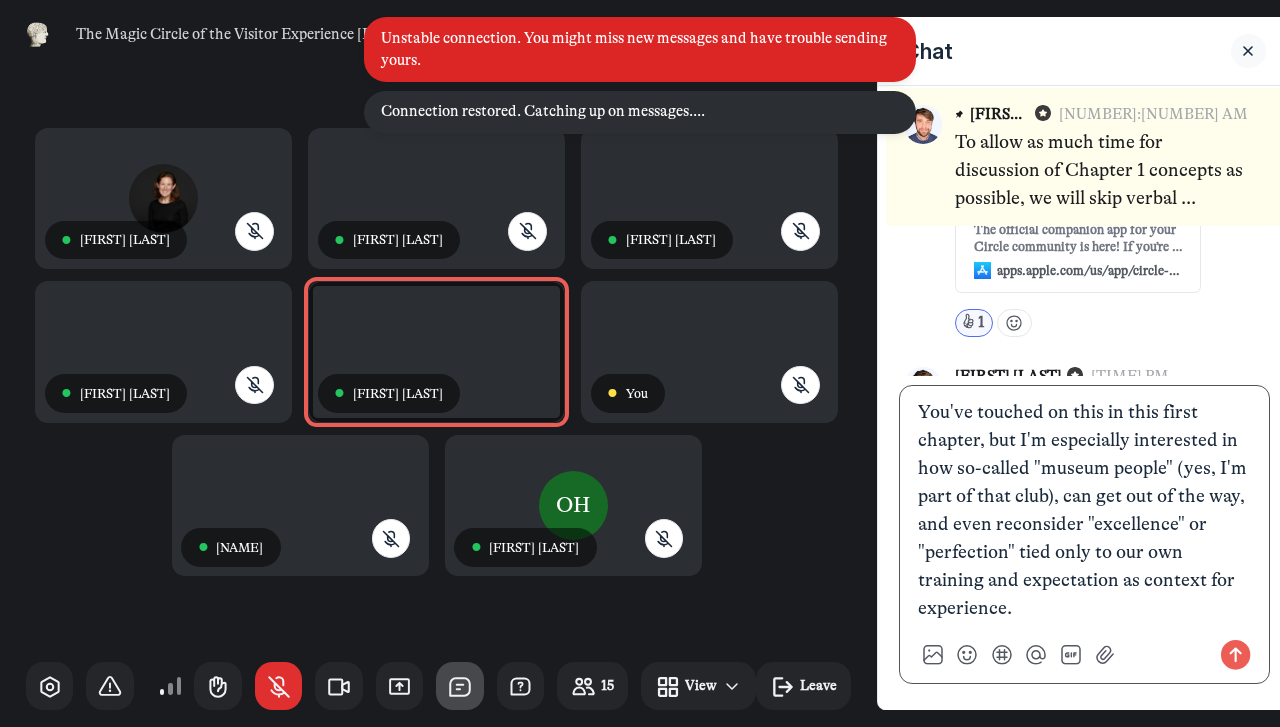 scroll, scrollTop: 5502, scrollLeft: 0, axis: vertical 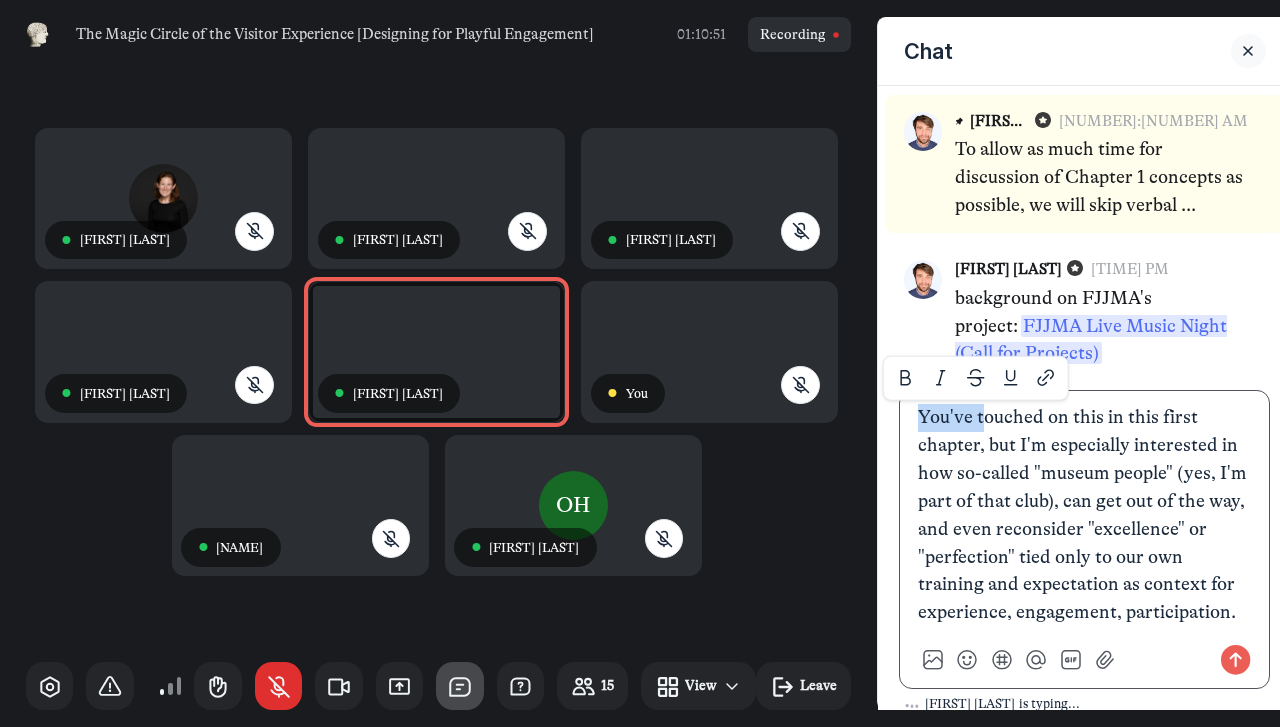 drag, startPoint x: 916, startPoint y: 417, endPoint x: 978, endPoint y: 421, distance: 62.1289 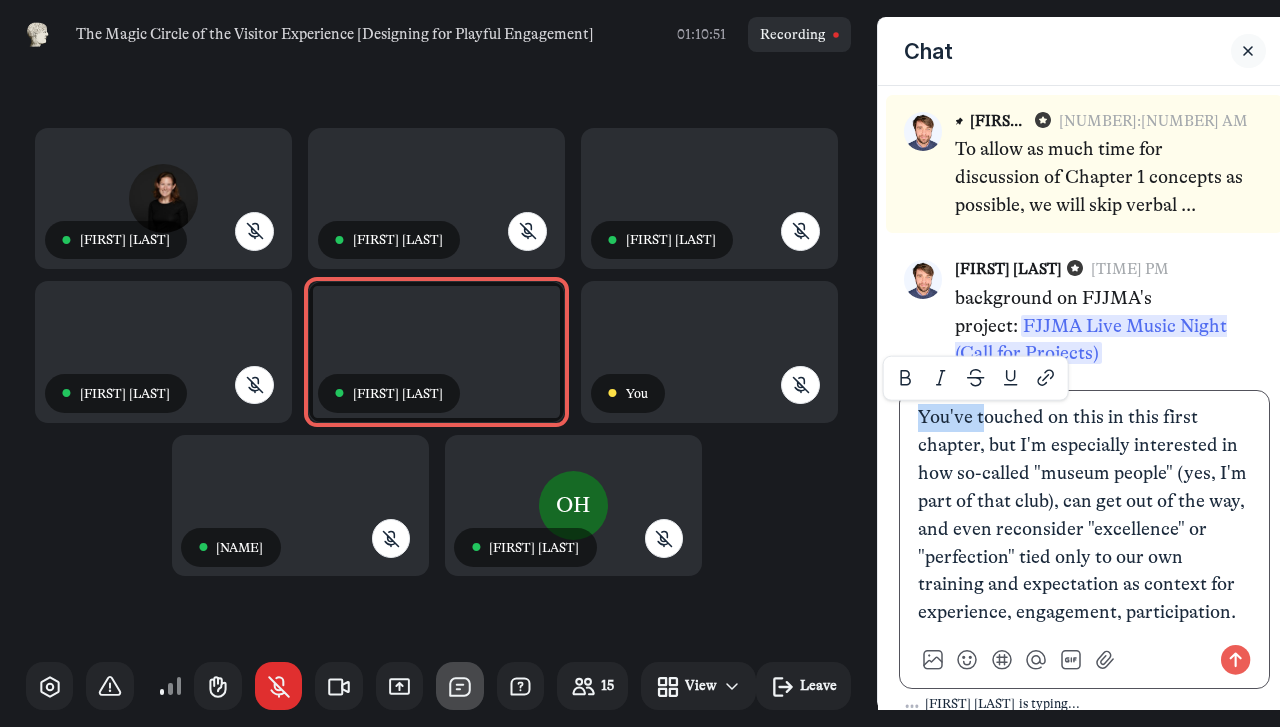 click on "You've touched on this in this first chapter, but I'm especially interested in how so-called "museum people" (yes, I'm part of that club), can get out of the way, and even reconsider "excellence" or "perfection" tied only to our own training and expectation as context for experience, engagement, participation." at bounding box center (1085, 516) 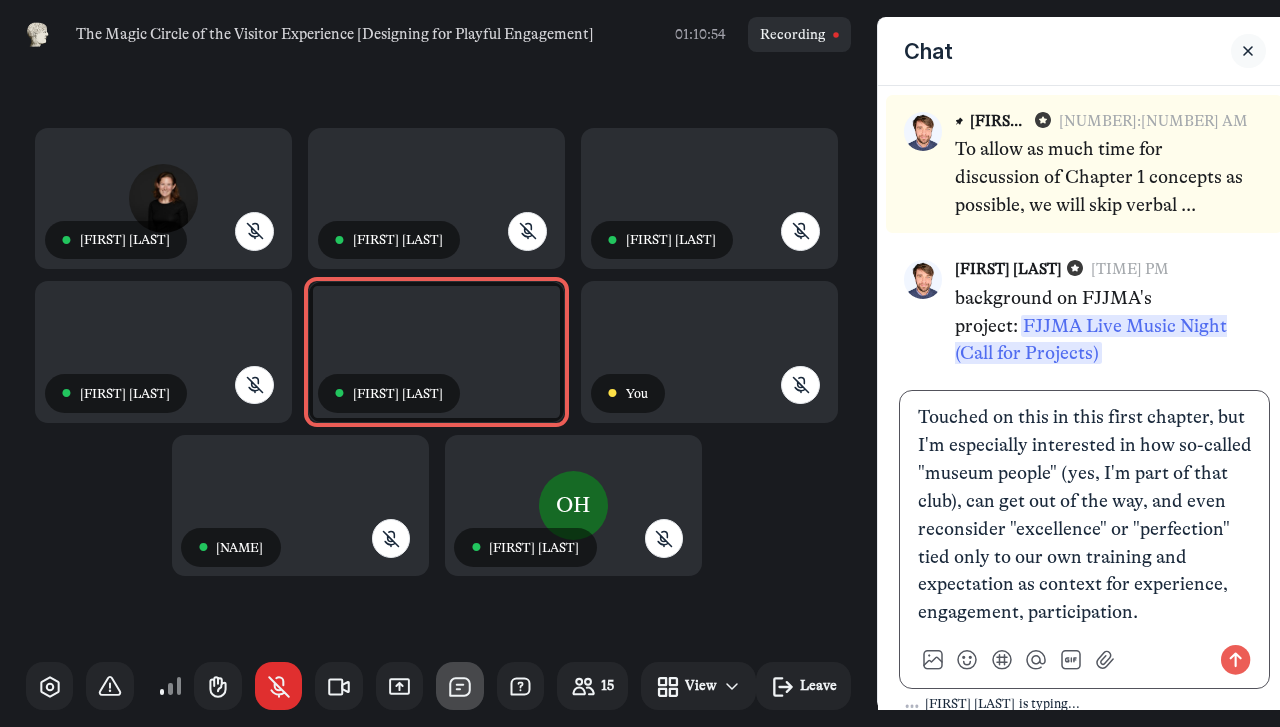 click on "Touched on this in this first chapter, but I'm especially interested in how so-called "museum people" (yes, I'm part of that club), can get out of the way, and even reconsider "excellence" or "perfection" tied only to our own training and expectation as context for experience, engagement, participation." at bounding box center [1085, 516] 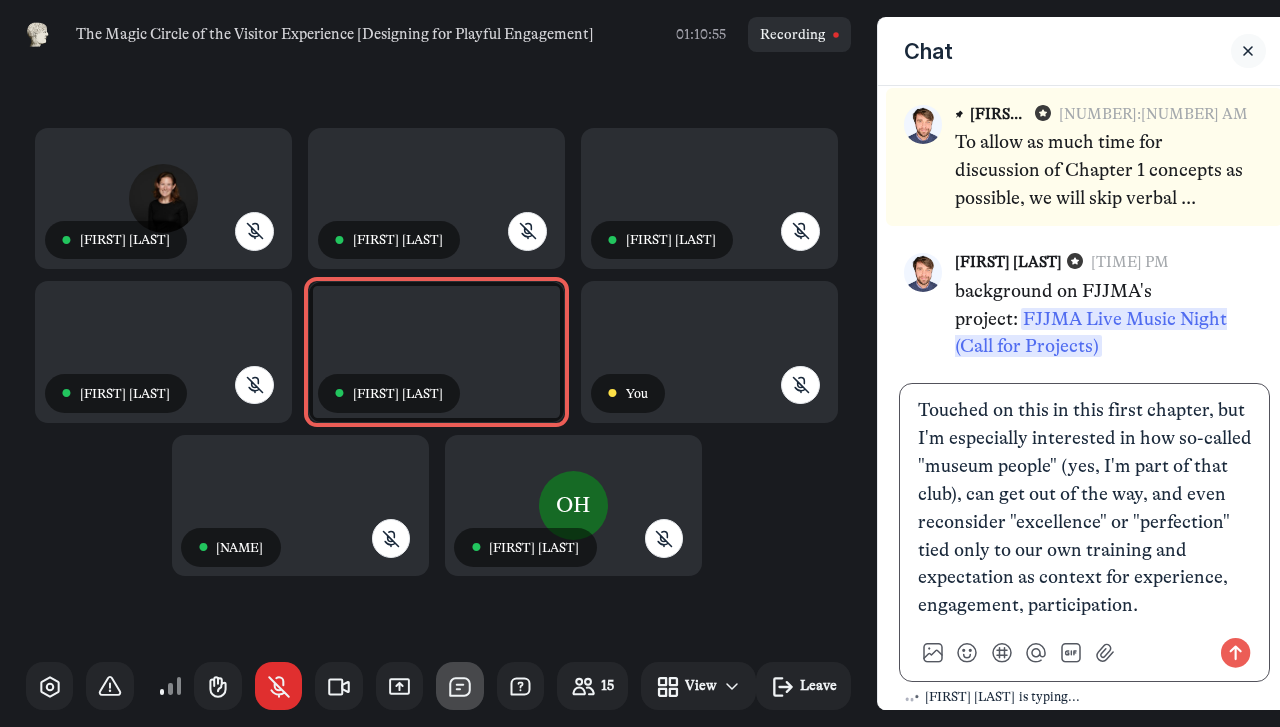 scroll, scrollTop: 21, scrollLeft: 0, axis: vertical 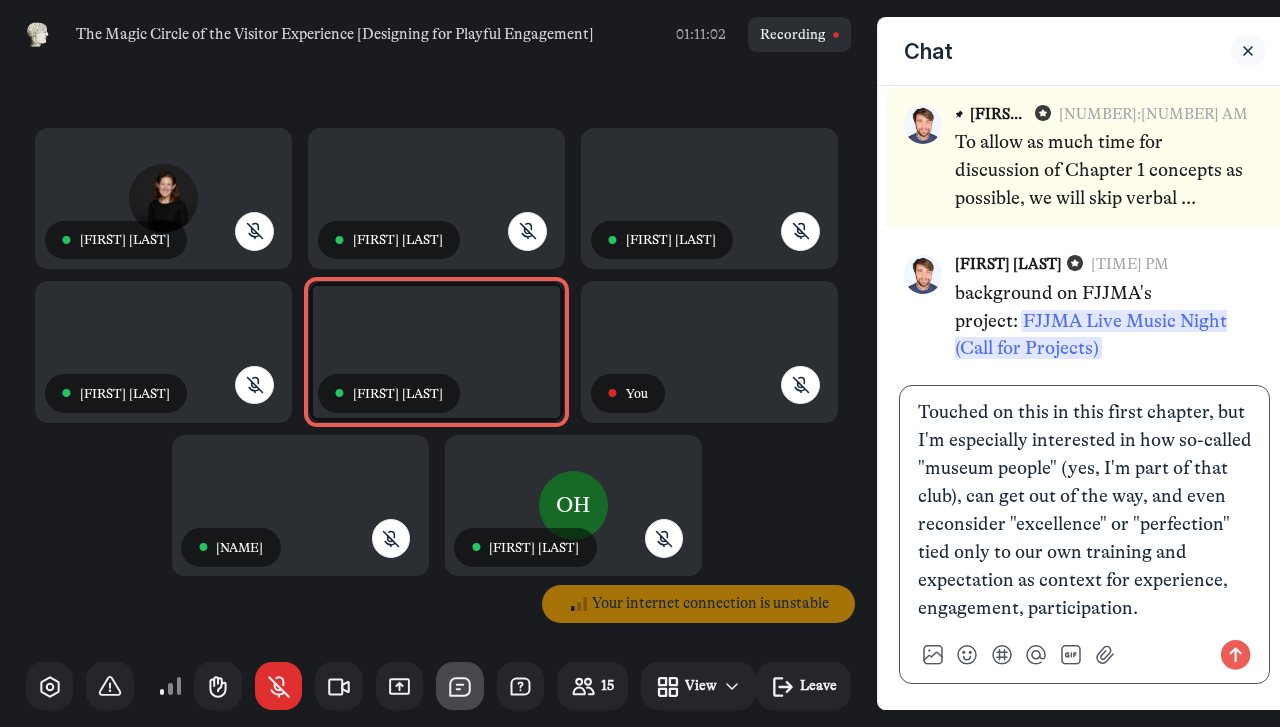 click on "Touched on this in this first chapter, but I'm especially interested in how so-called "museum people" (yes, I'm part of that club), can get out of the way, and even reconsider "excellence" or "perfection" tied only to our own training and expectation as context for experience, engagement, participation." at bounding box center (1085, 511) 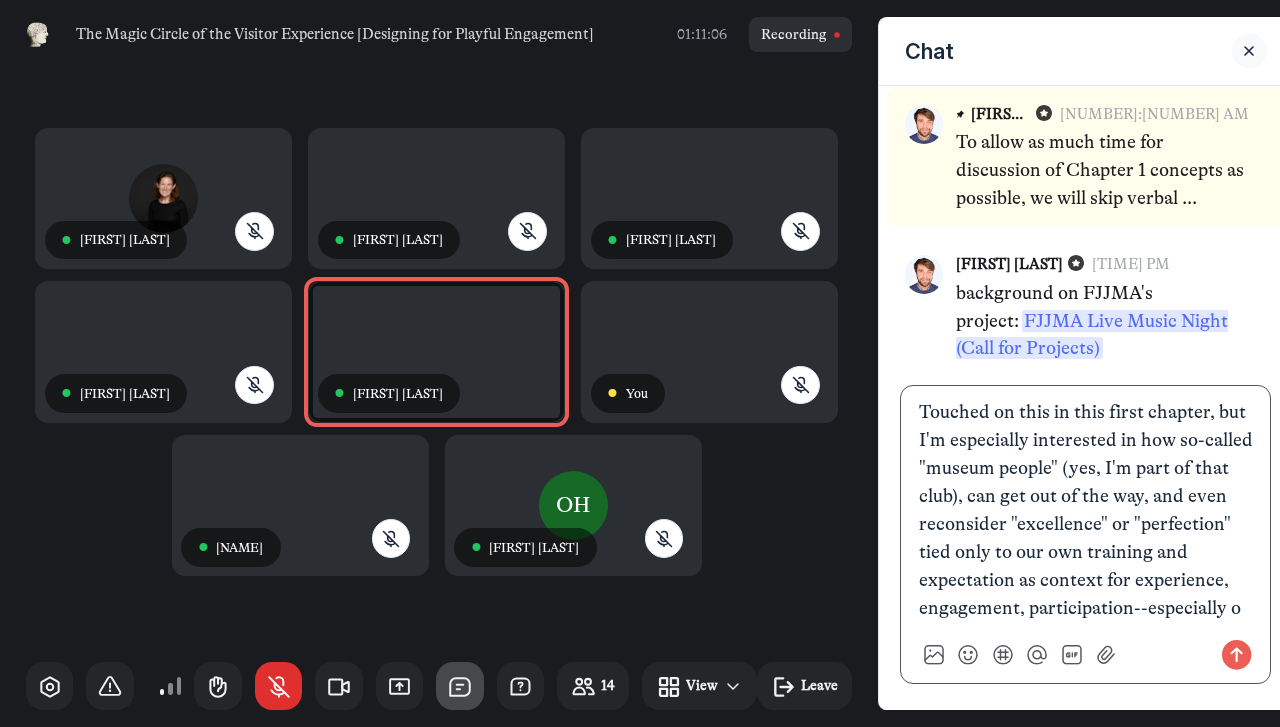 scroll, scrollTop: 0, scrollLeft: 0, axis: both 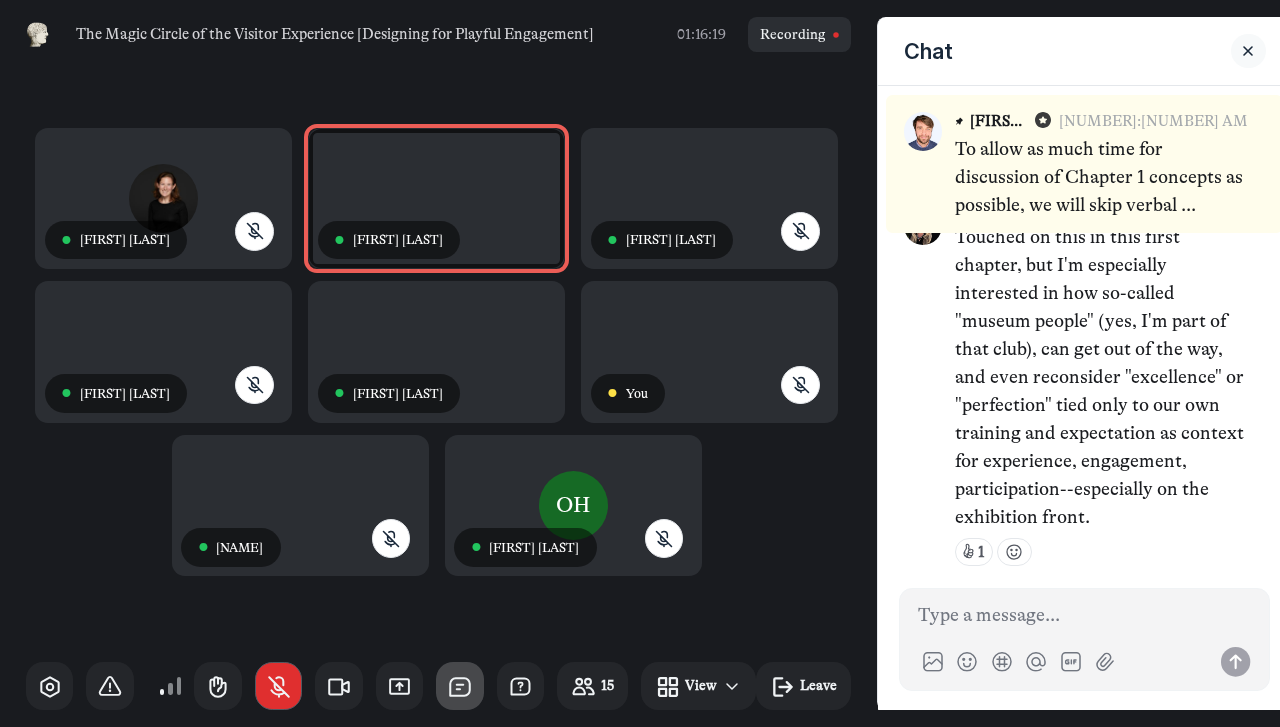 click 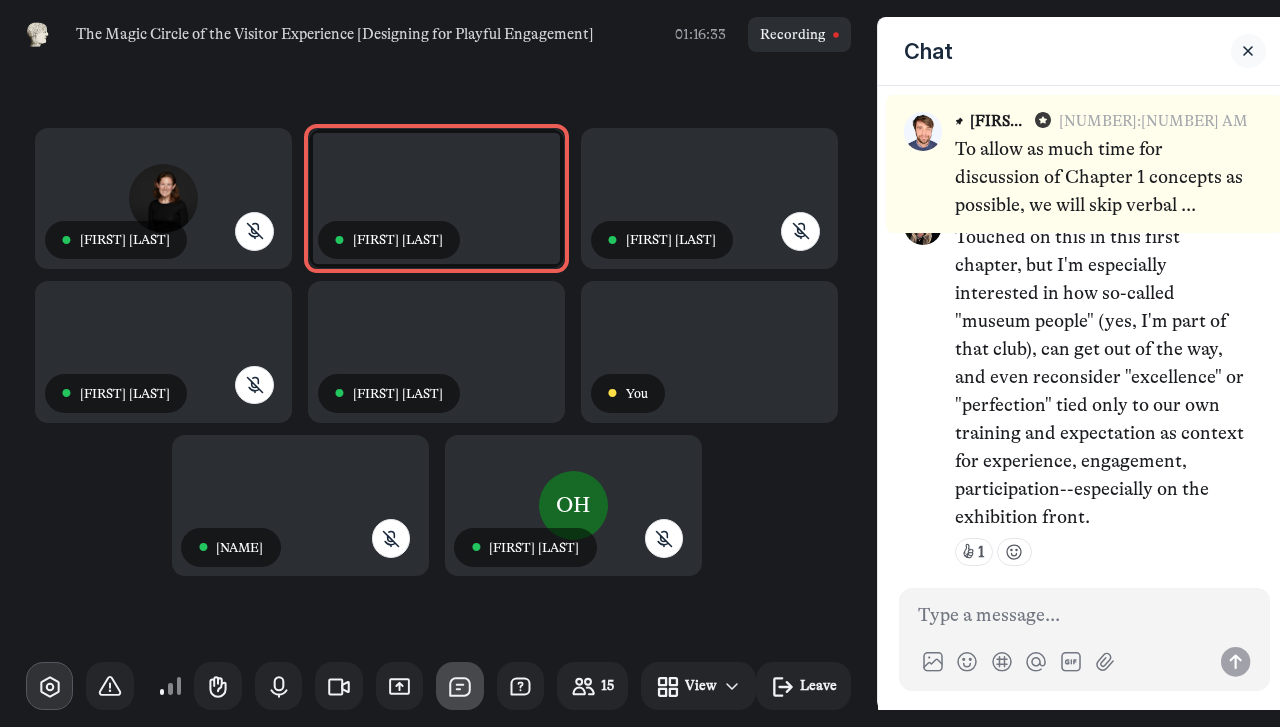 click 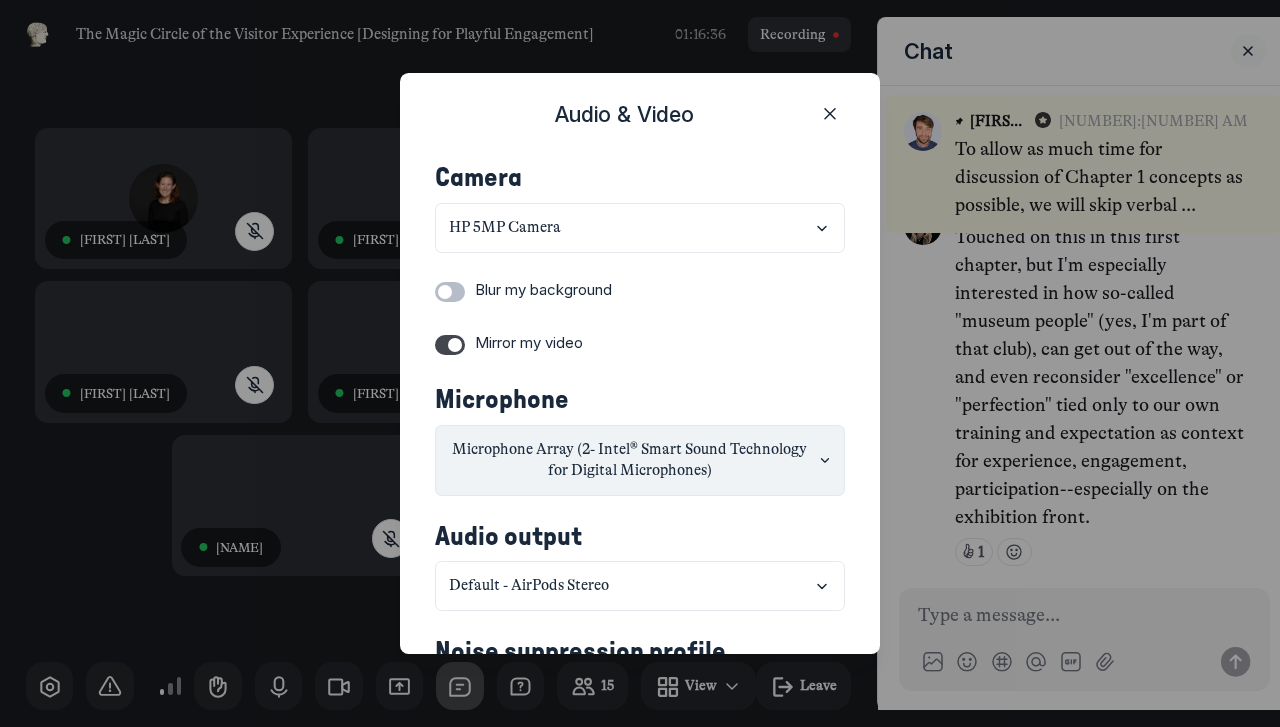 click on "Microphone Array (2- Intel® Smart Sound Technology for Digital Microphones)" at bounding box center (630, 460) 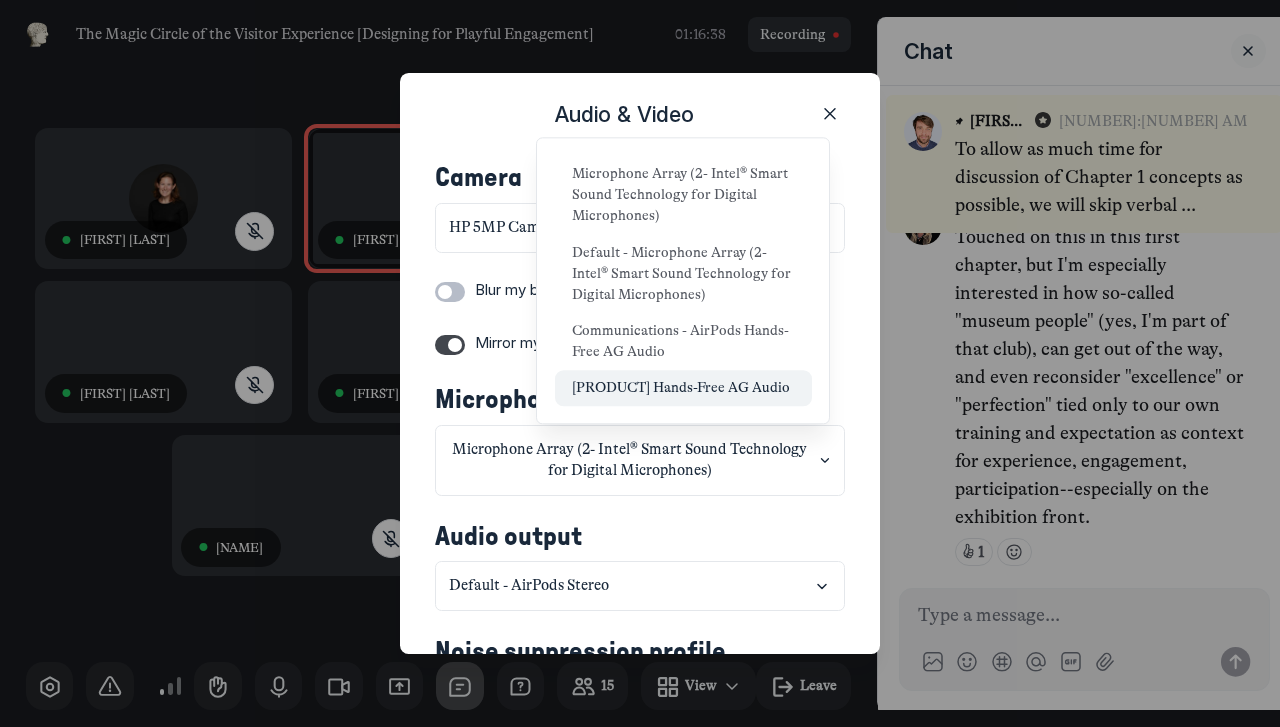 click on "[PRODUCT] Hands-Free AG Audio" at bounding box center (683, 388) 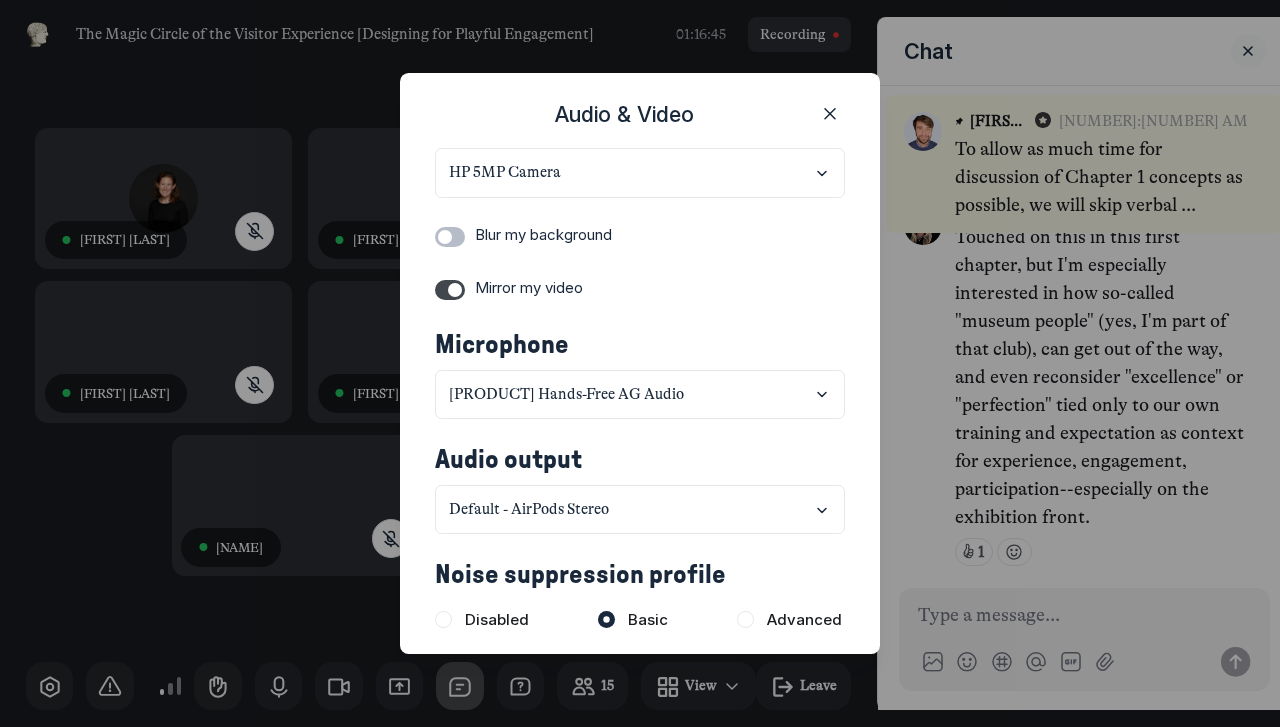 scroll, scrollTop: 67, scrollLeft: 0, axis: vertical 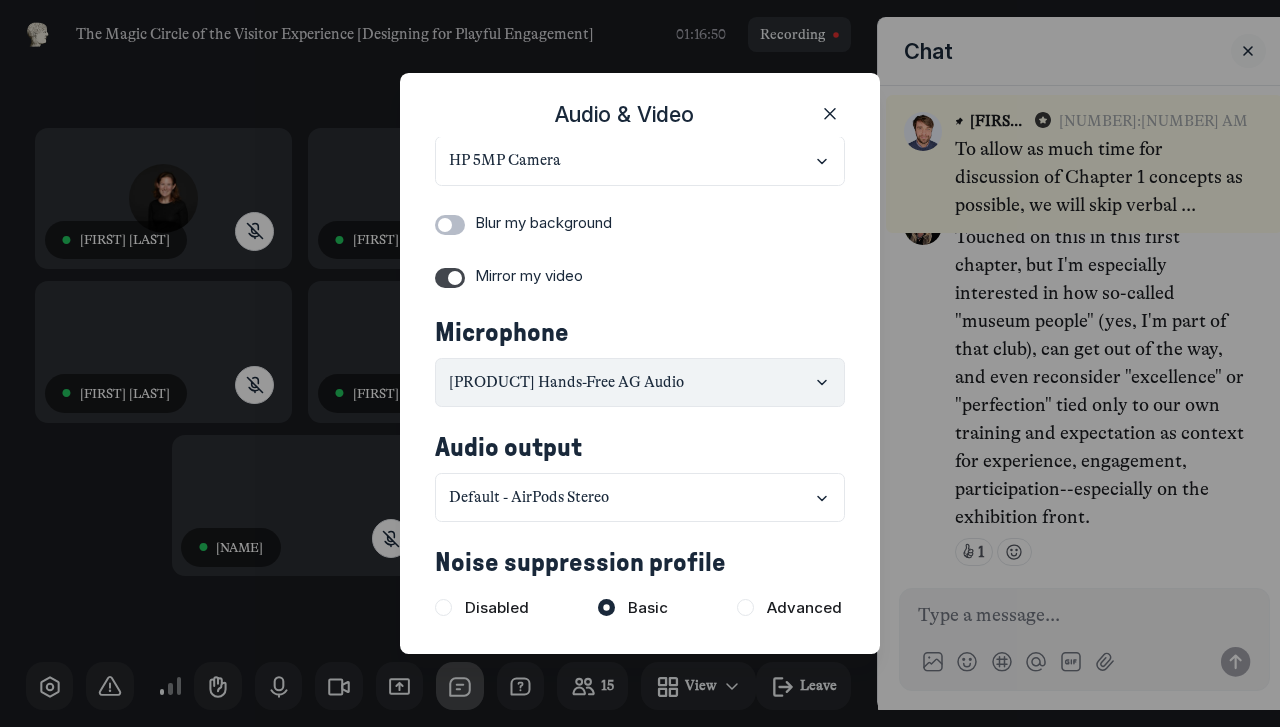 click on "[PRODUCT] Hands-Free AG Audio" at bounding box center (640, 383) 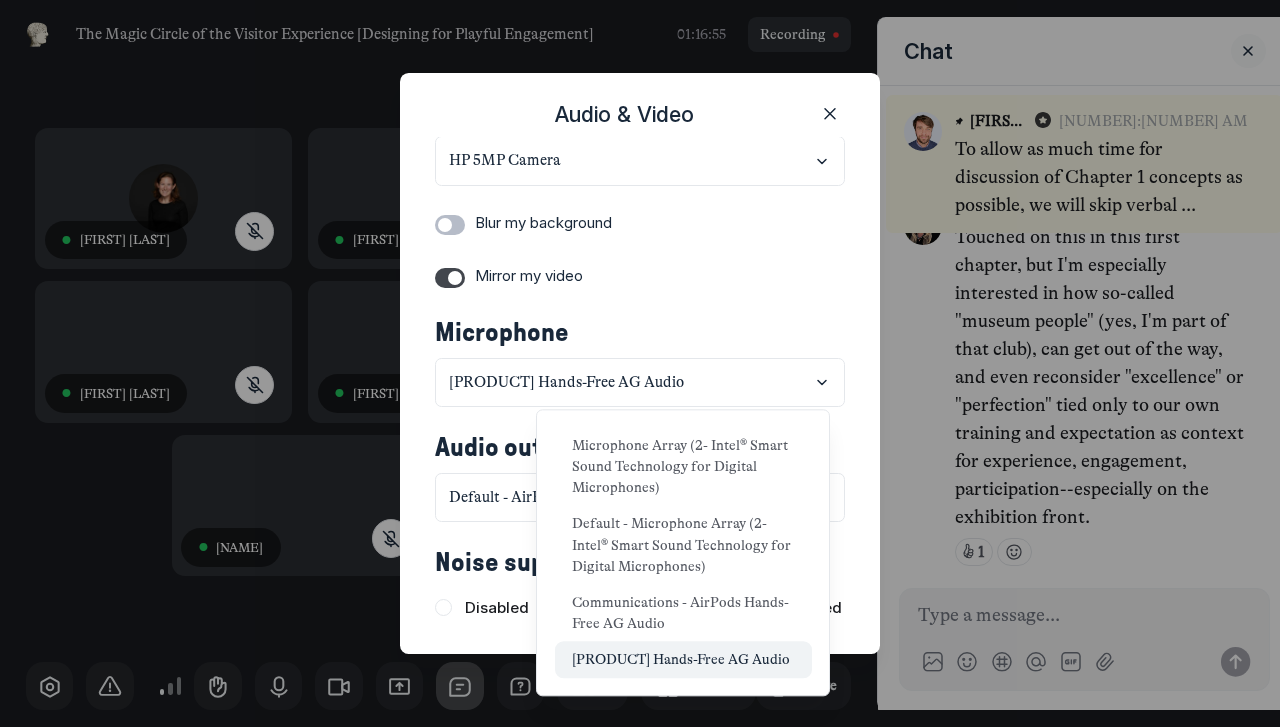 click on "[PRODUCT] Hands-Free AG Audio" at bounding box center (683, 660) 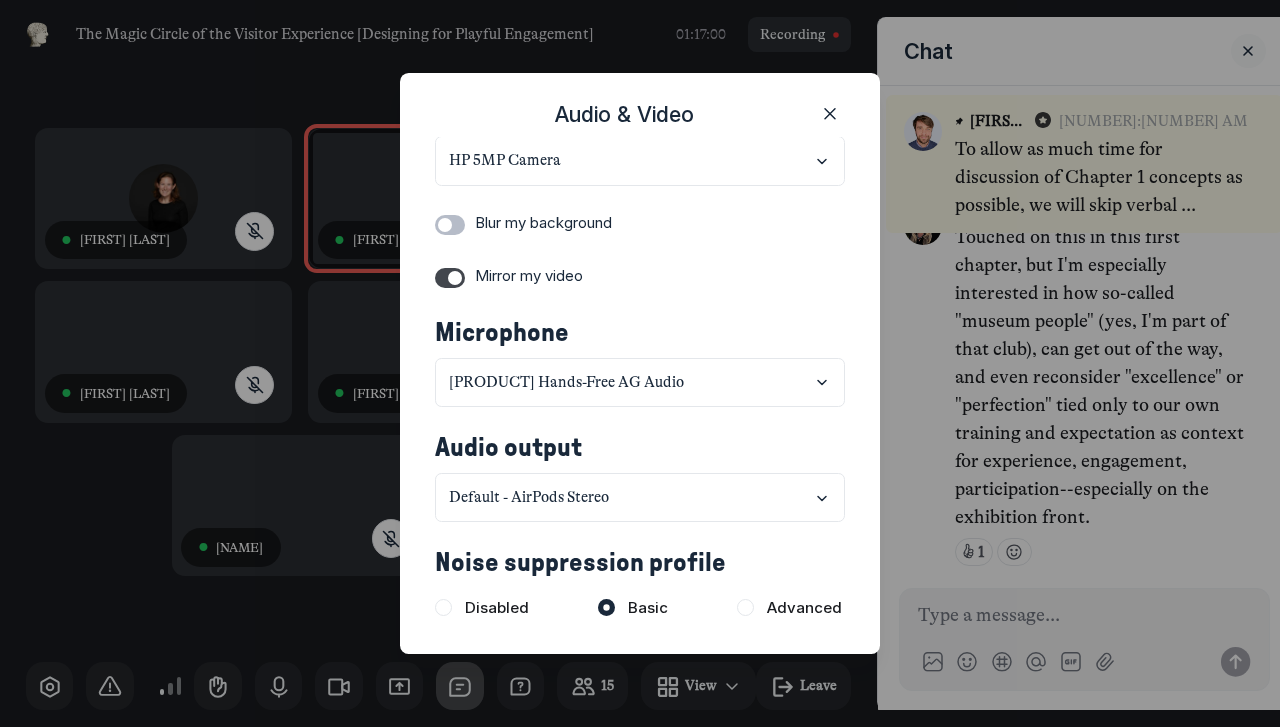 click at bounding box center (640, 363) 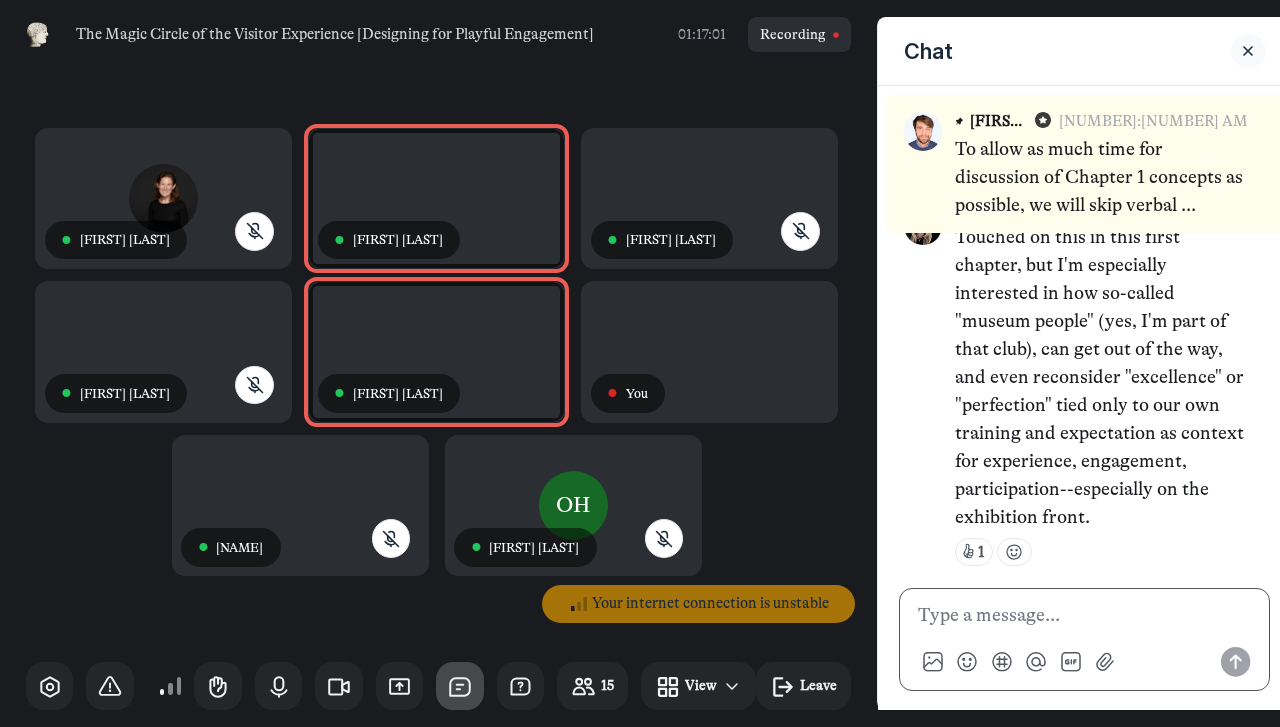 click at bounding box center [1085, 616] 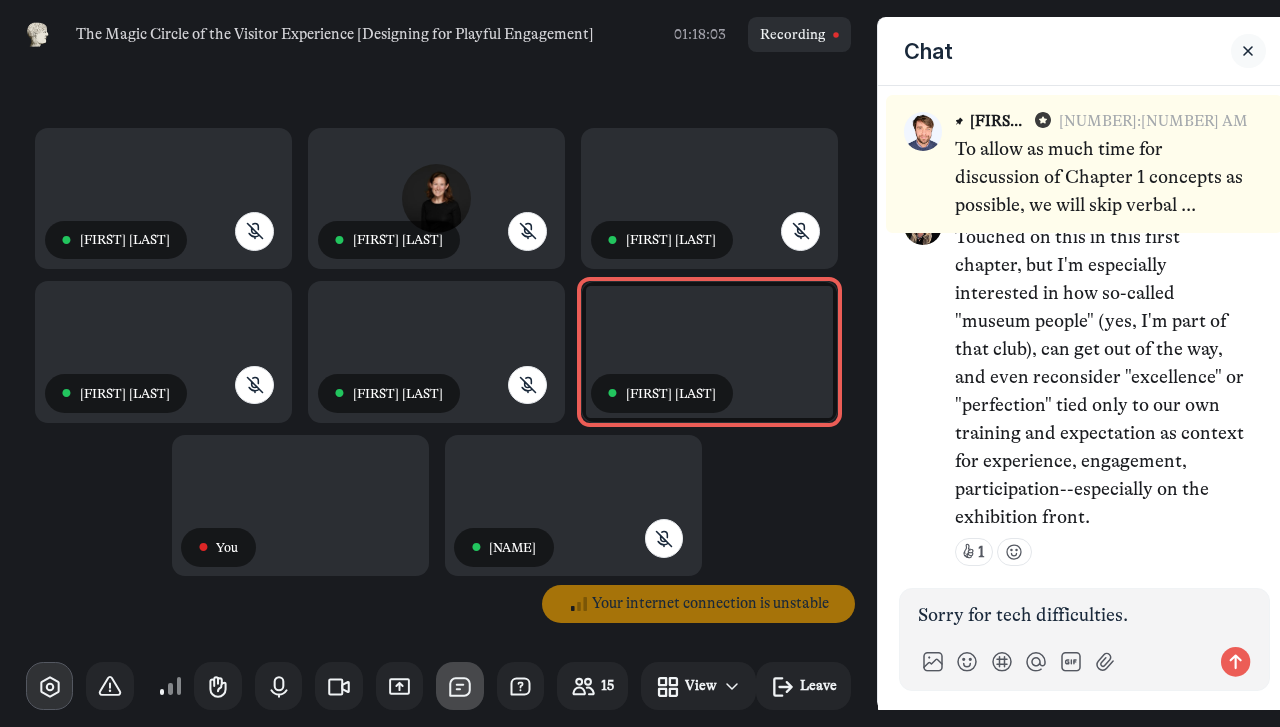 click 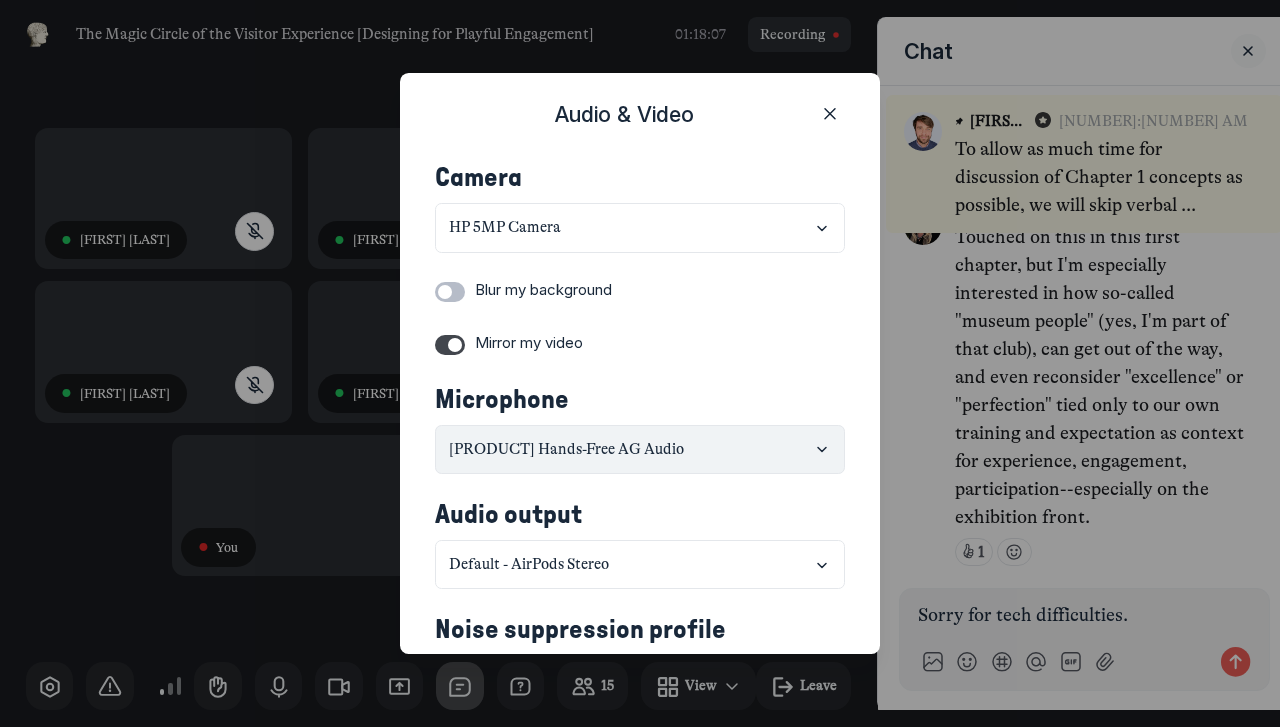 click on "[PRODUCT] Hands-Free AG Audio" at bounding box center [640, 450] 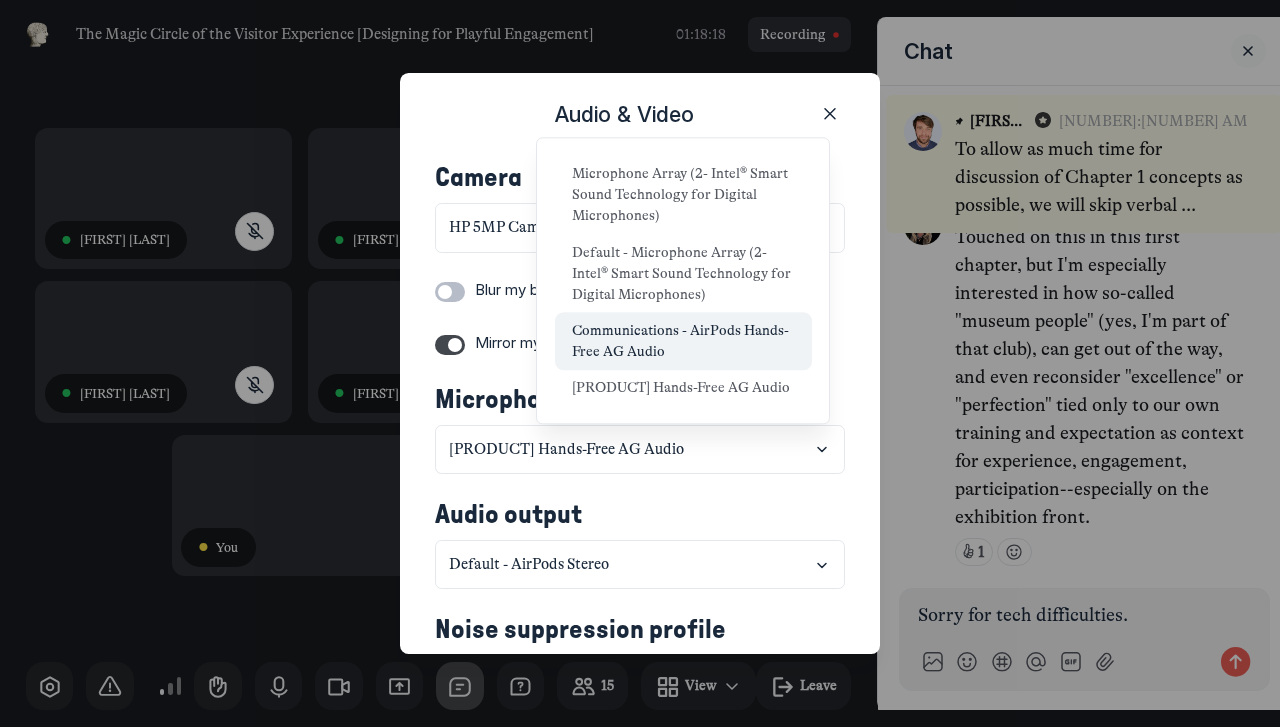 click on "Communications - AirPods Hands-Free AG Audio" at bounding box center (683, 341) 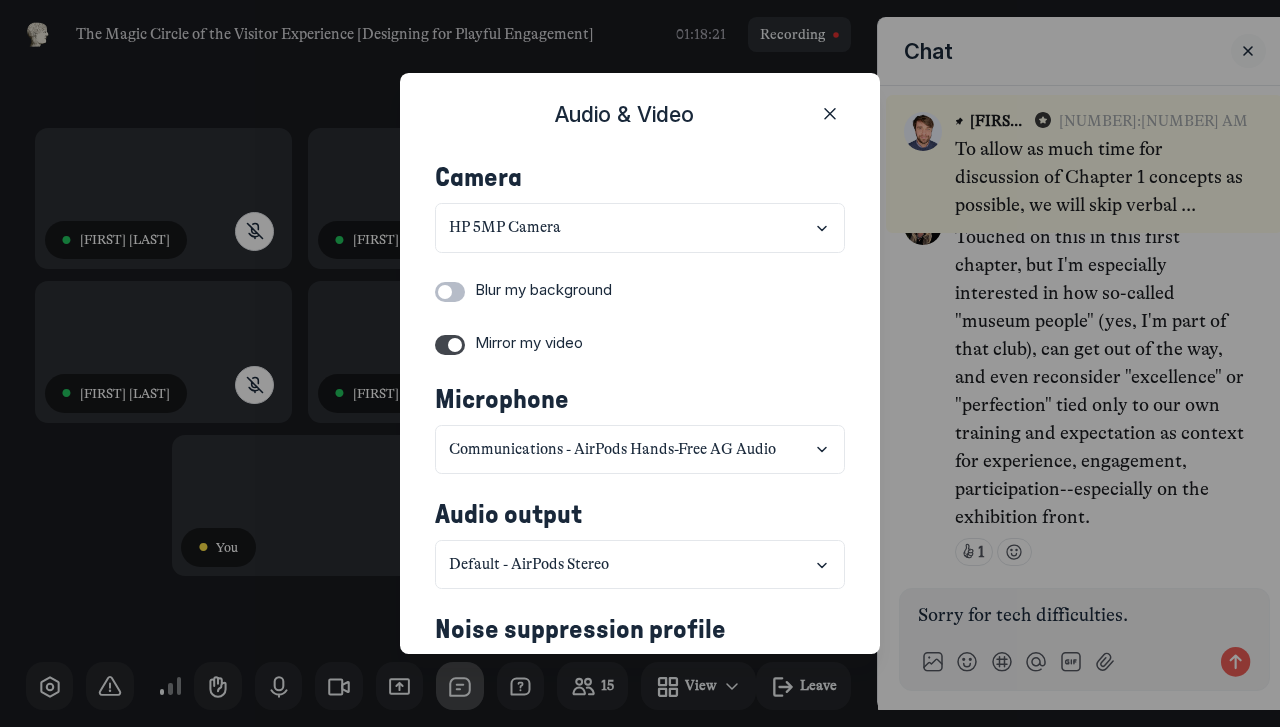 click at bounding box center [640, 363] 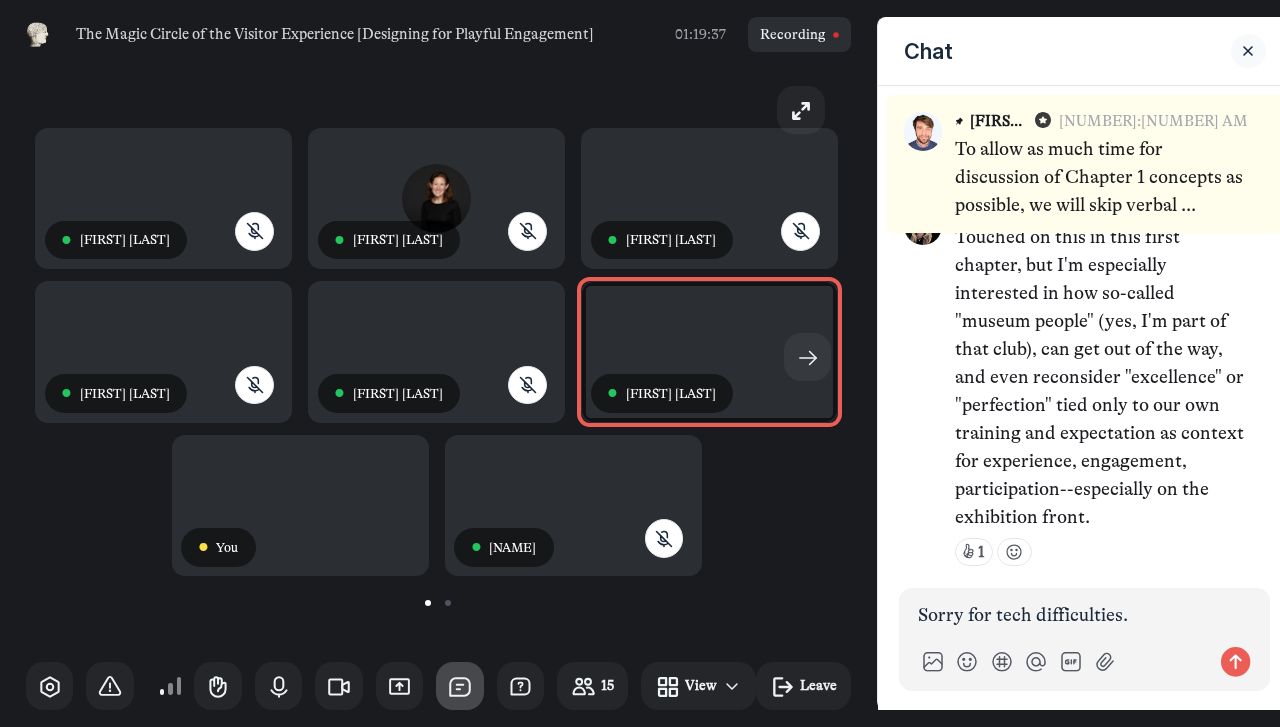 click at bounding box center [300, 505] 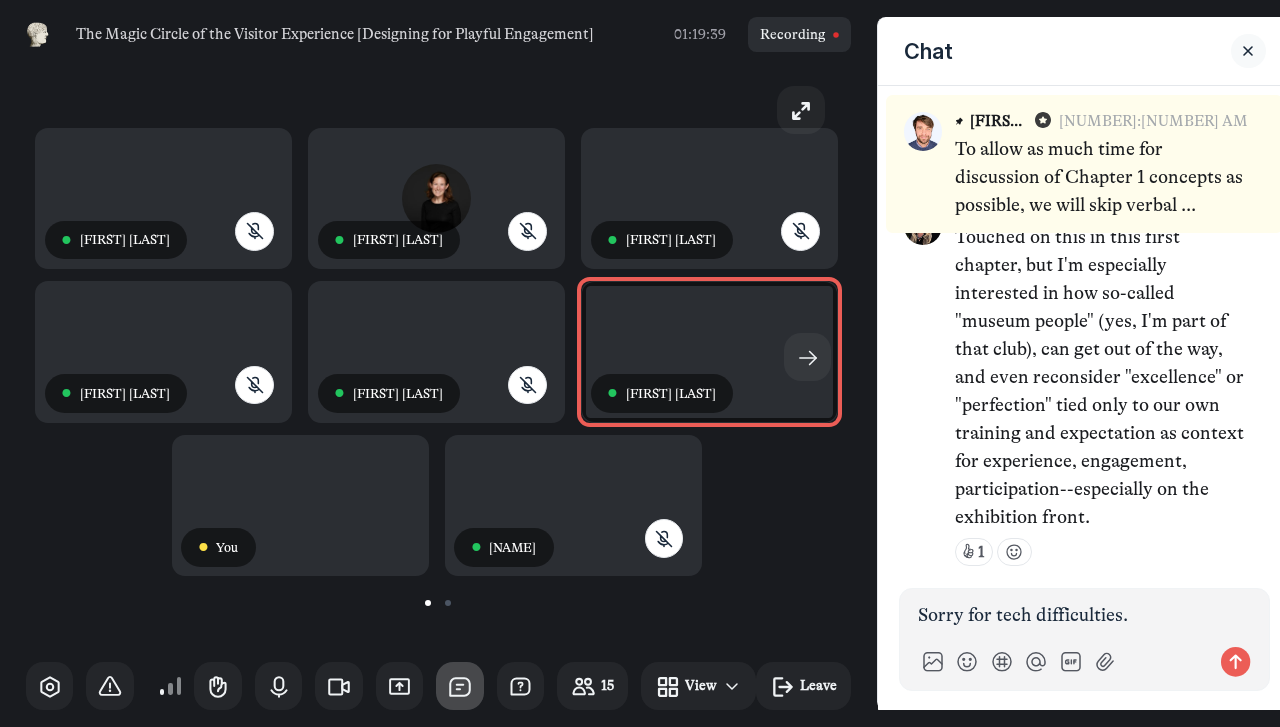 click at bounding box center (438, 602) 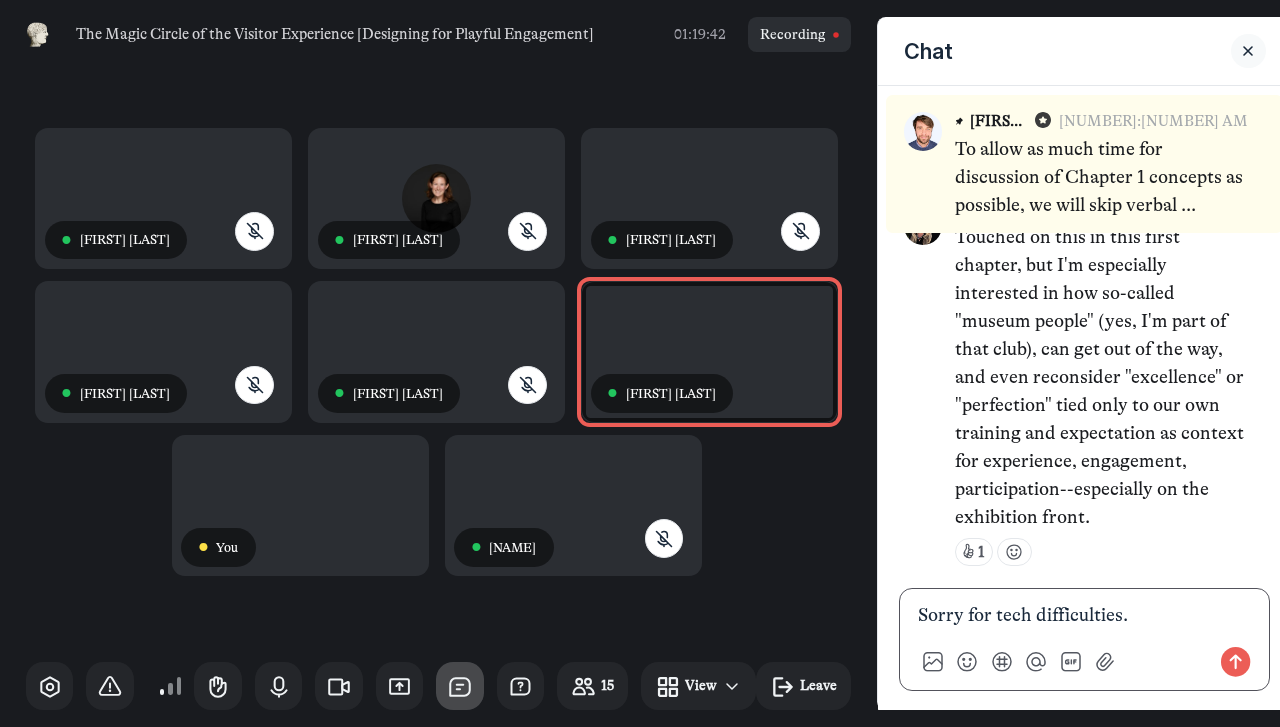 click on "Sorry for tech difficulties." at bounding box center (1085, 616) 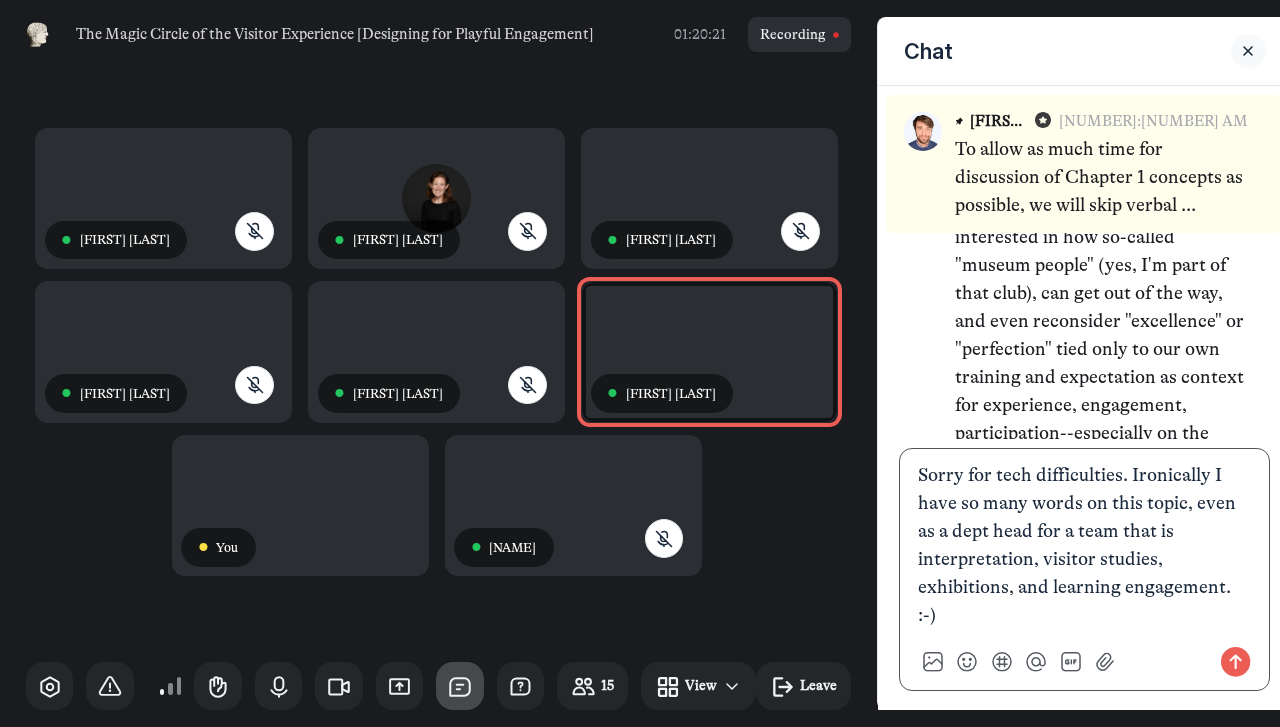 click on "Sorry for tech difficulties. Ironically I have so many words on this topic, even as a dept head for a team that is interpretation, visitor studies, exhibitions, and learning engagement. :-)" at bounding box center (1085, 546) 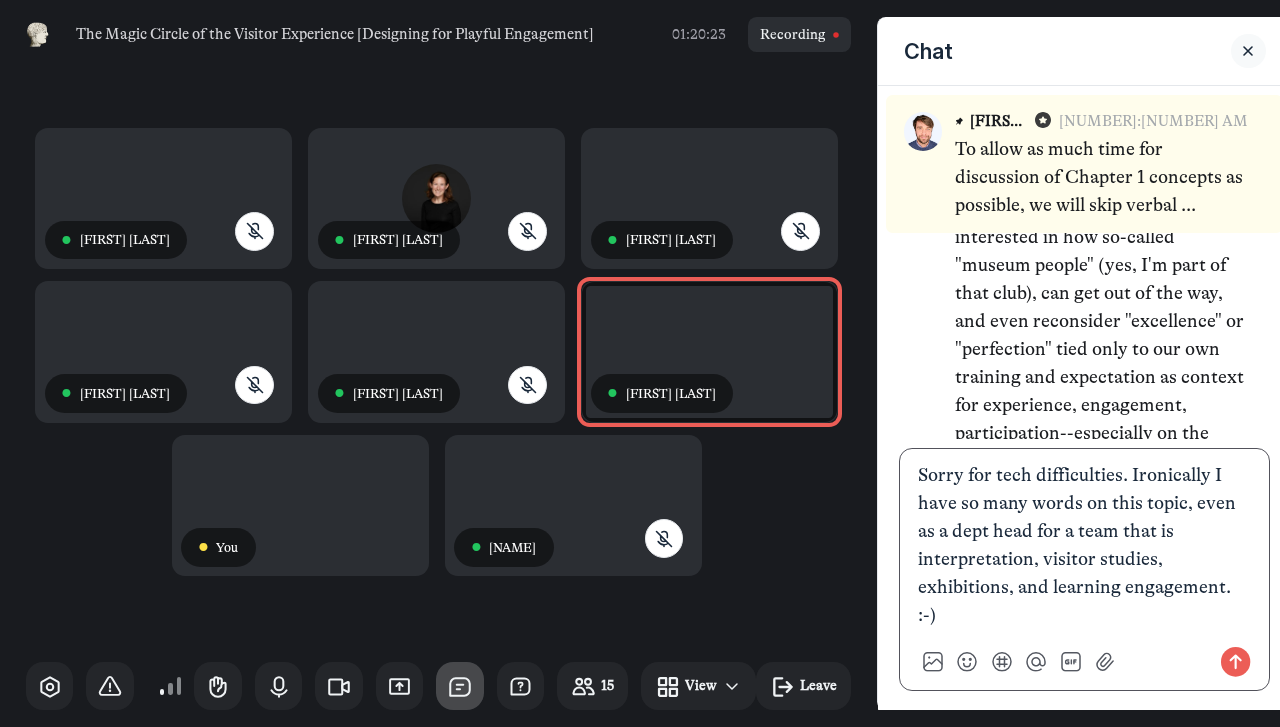 click on "Sorry for tech difficulties. Ironically I have so many words on this topic, even as a dept head for a team that is interpretation, visitor studies, exhibitions, and learning engagement. :-)" at bounding box center [1085, 546] 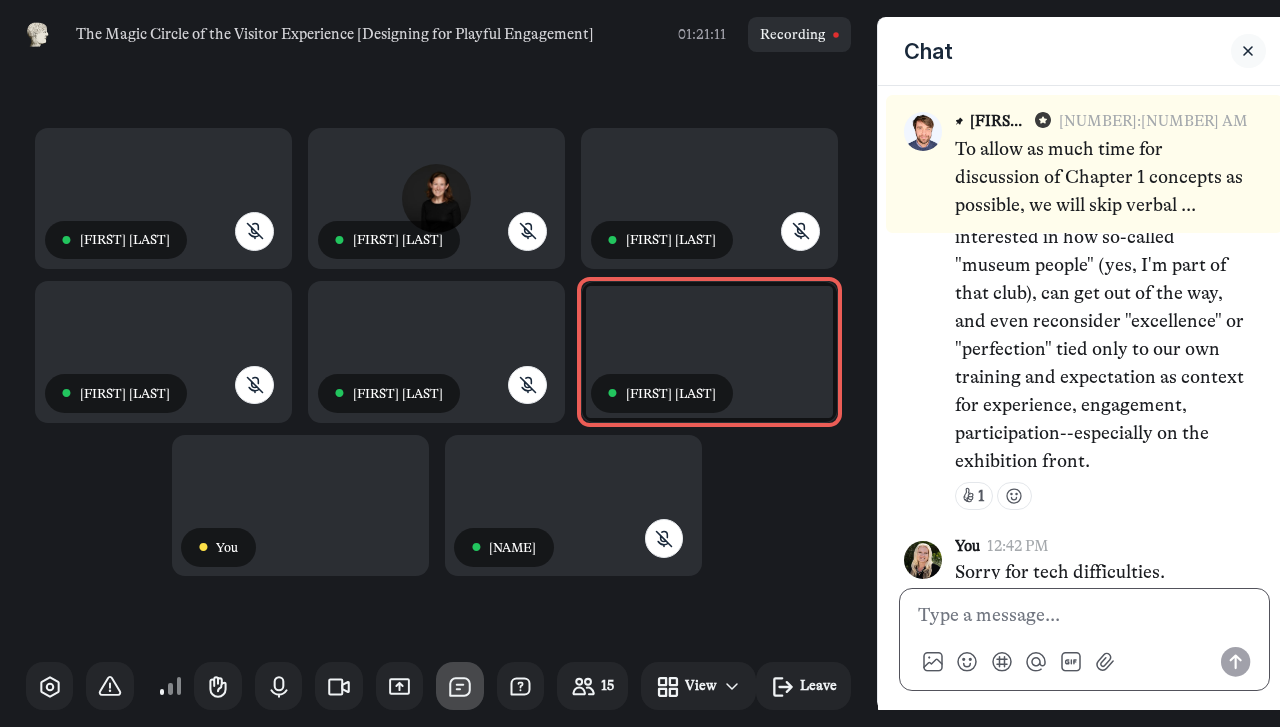 scroll, scrollTop: 5998, scrollLeft: 0, axis: vertical 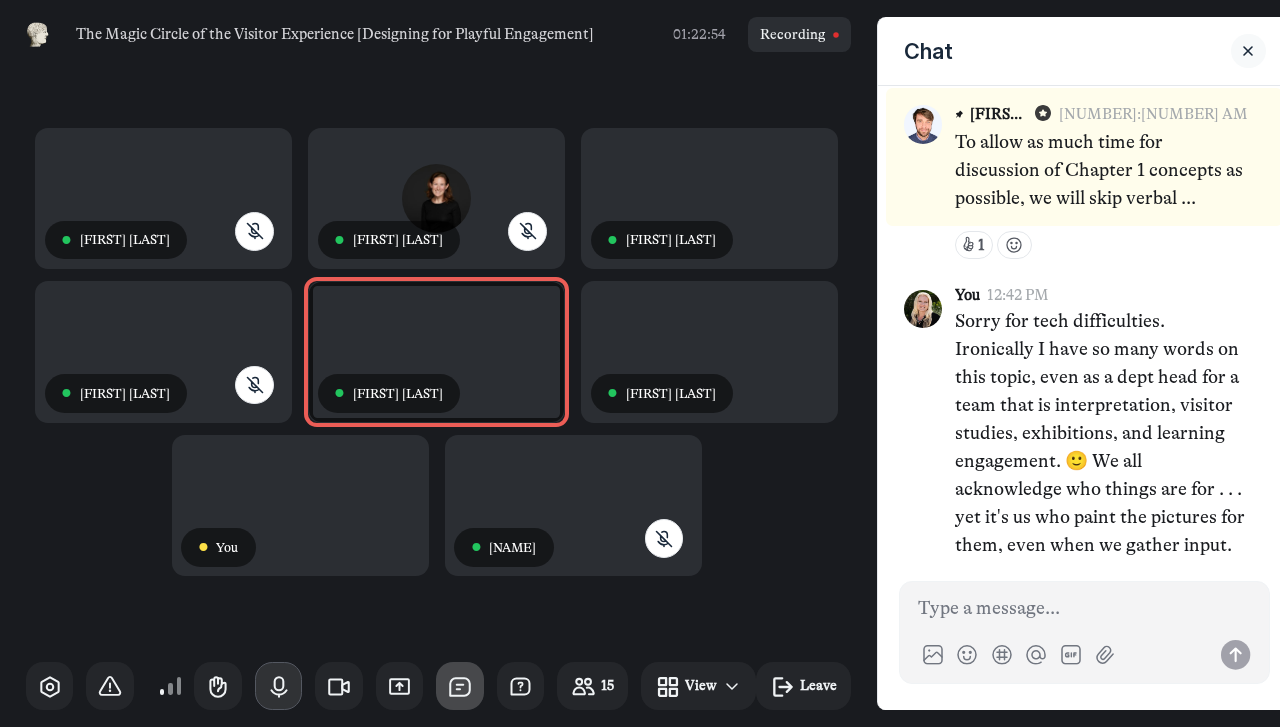click 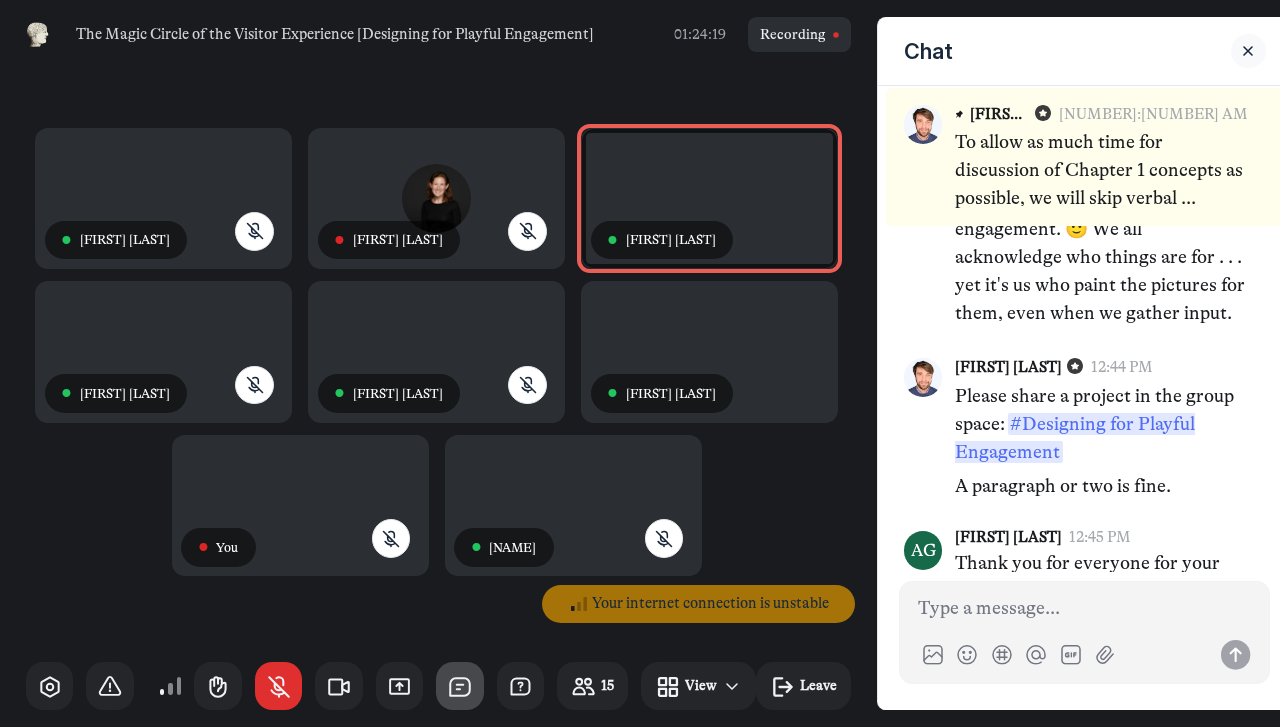 scroll, scrollTop: 6276, scrollLeft: 0, axis: vertical 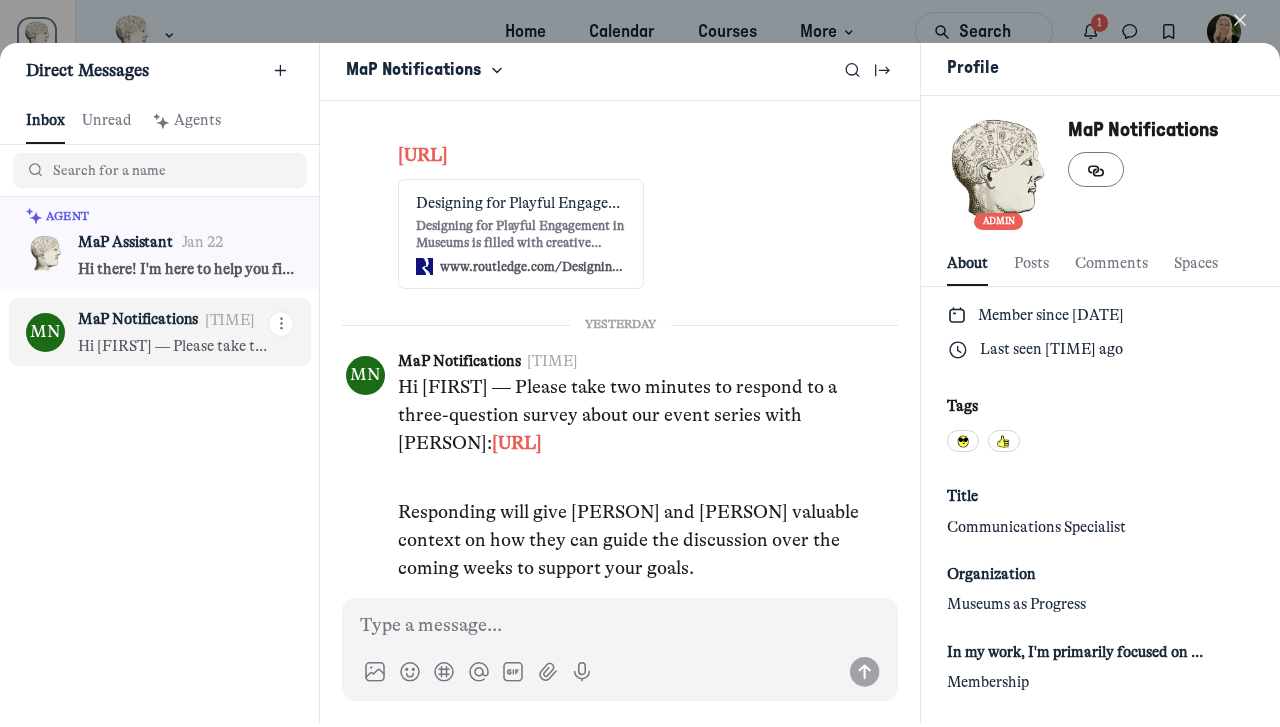 click on "Hi Lisa — Please take two minutes to respond to a three-question survey about our event series with Ed Rodley: https://learn.museumprogress.com/playful-engagement-presurvey Responding will give Ed and Kyle valuable context on how they can guide the discussion over the coming weeks to support your goals." at bounding box center [173, 347] 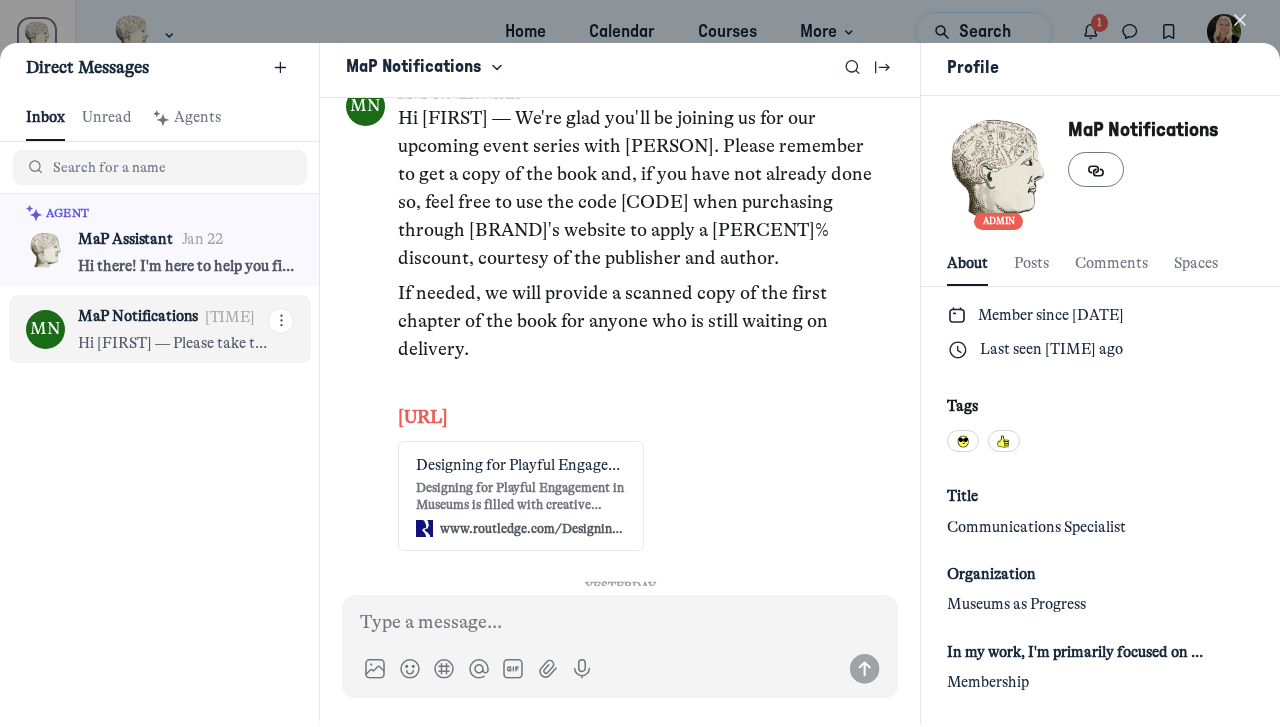 scroll, scrollTop: 1126, scrollLeft: 0, axis: vertical 